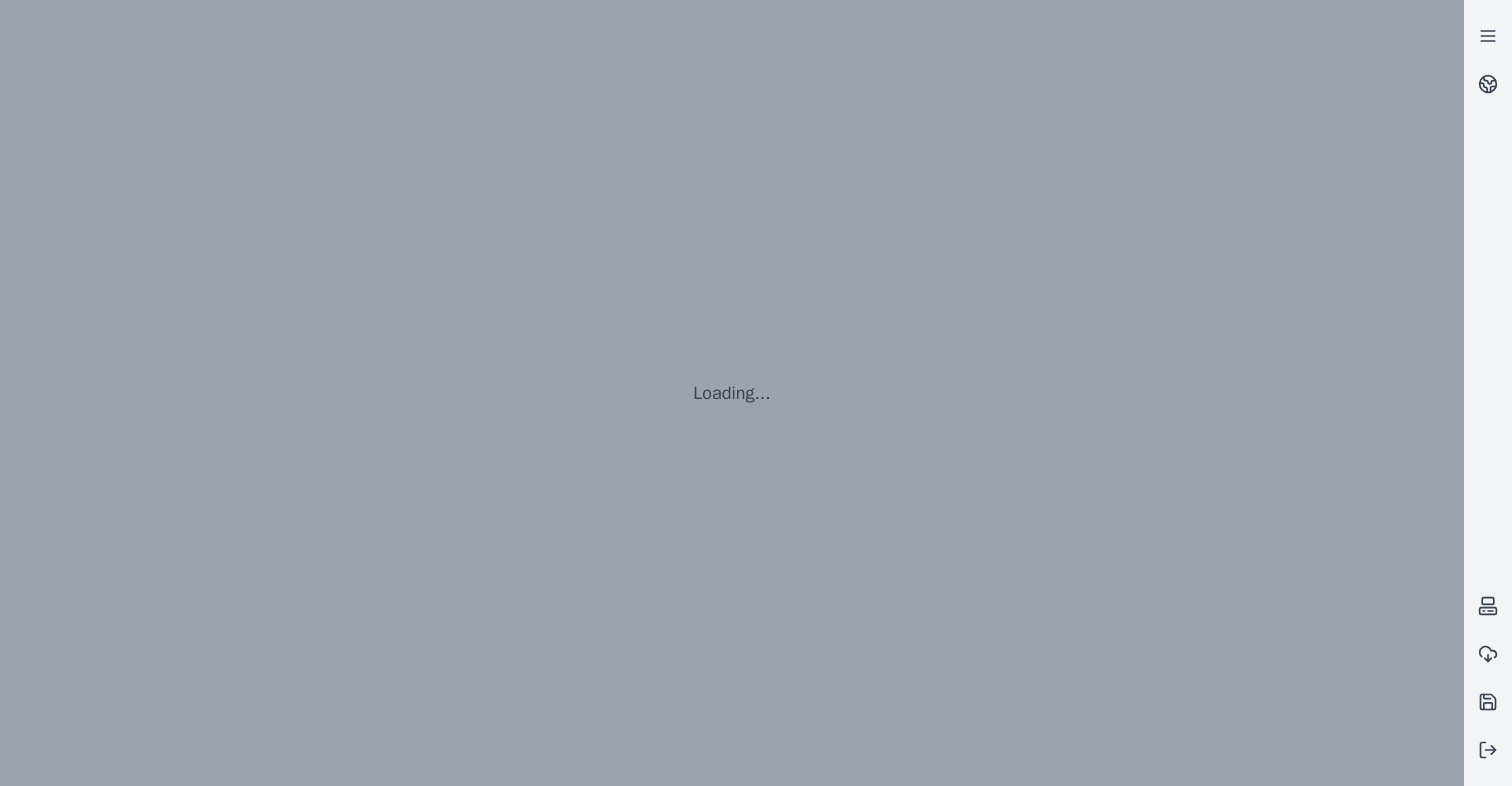 scroll, scrollTop: 0, scrollLeft: 0, axis: both 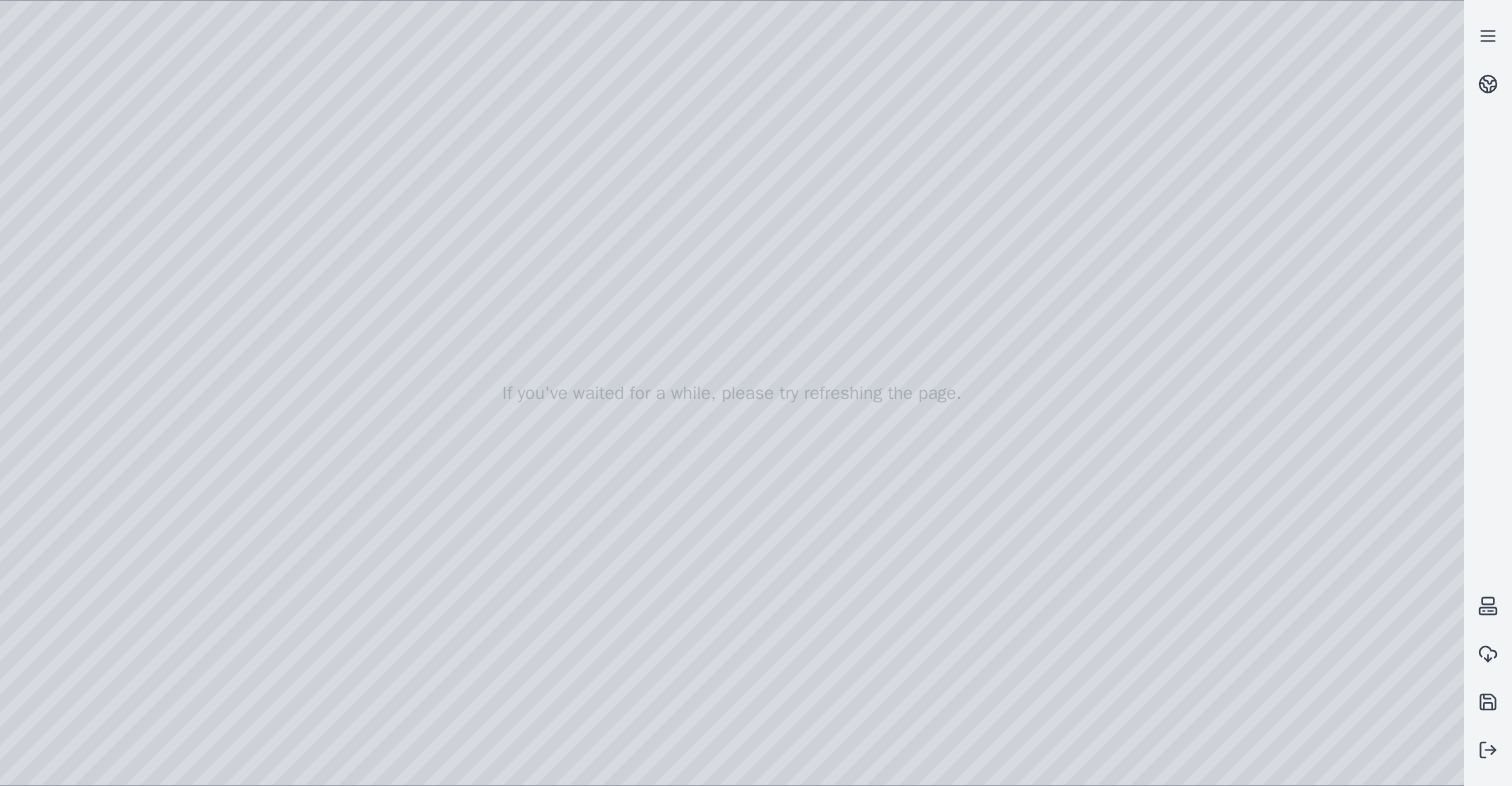 drag, startPoint x: 768, startPoint y: 453, endPoint x: 800, endPoint y: 453, distance: 32 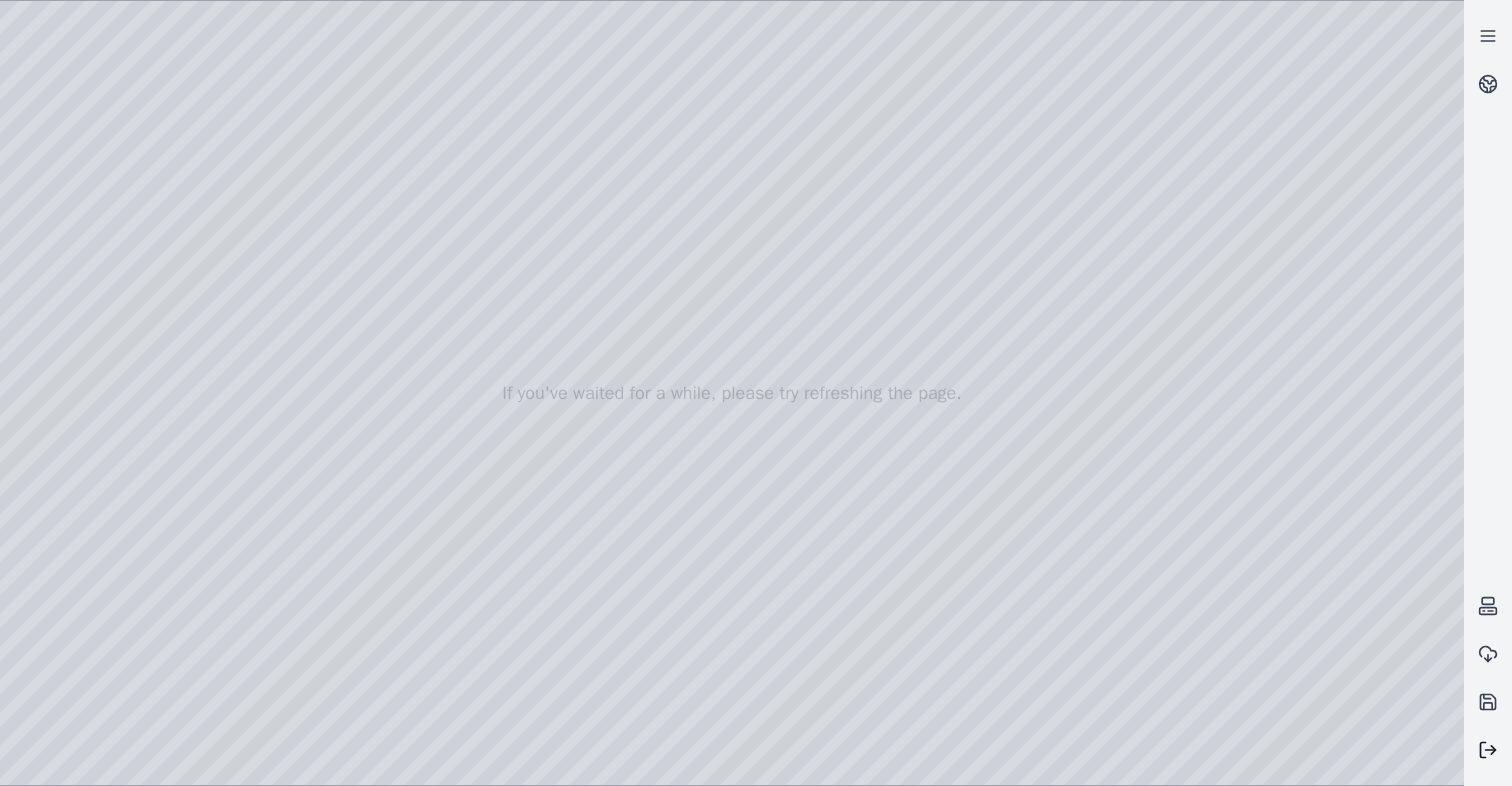 click 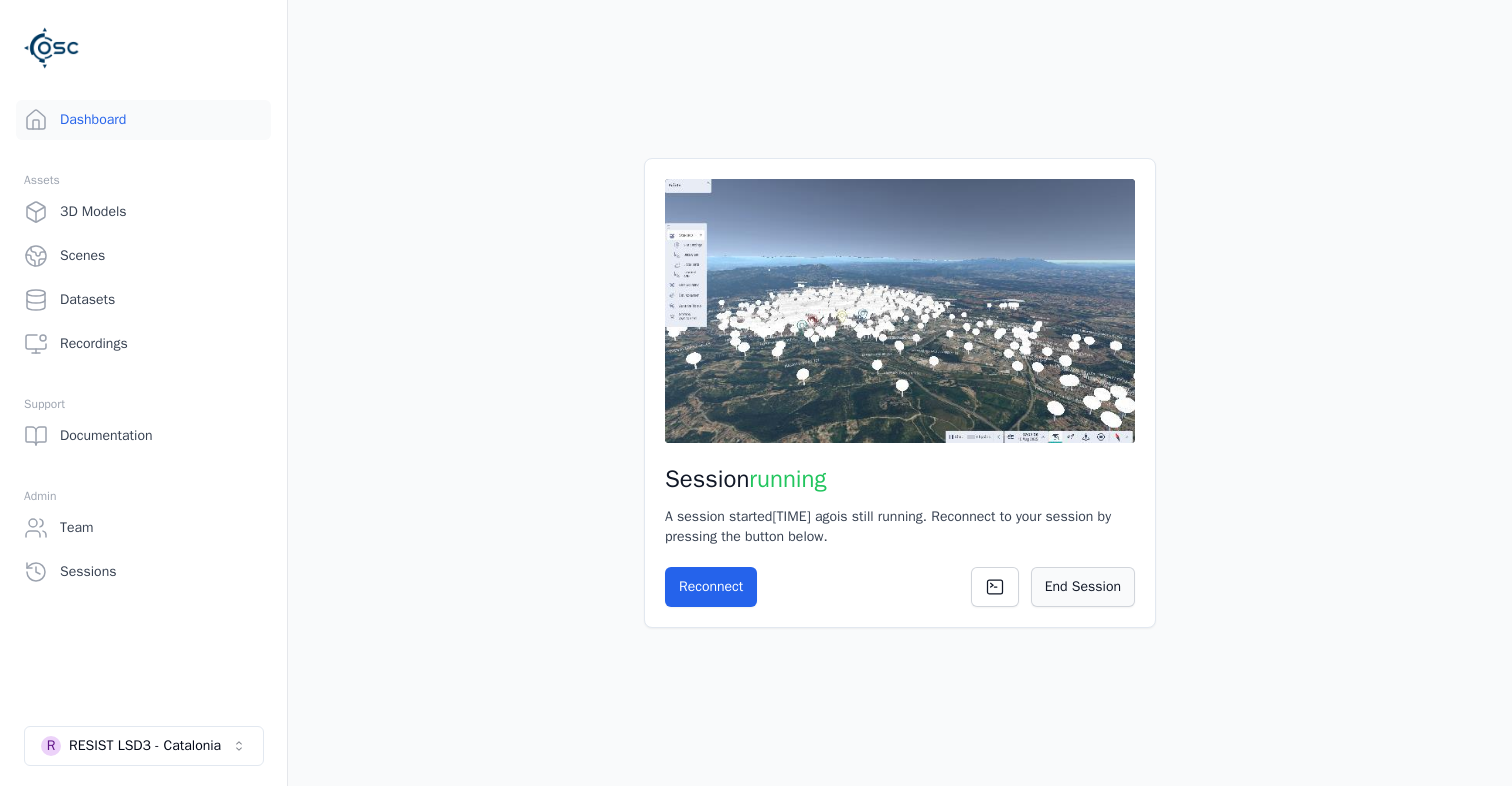 click on "End Session" at bounding box center (1083, 587) 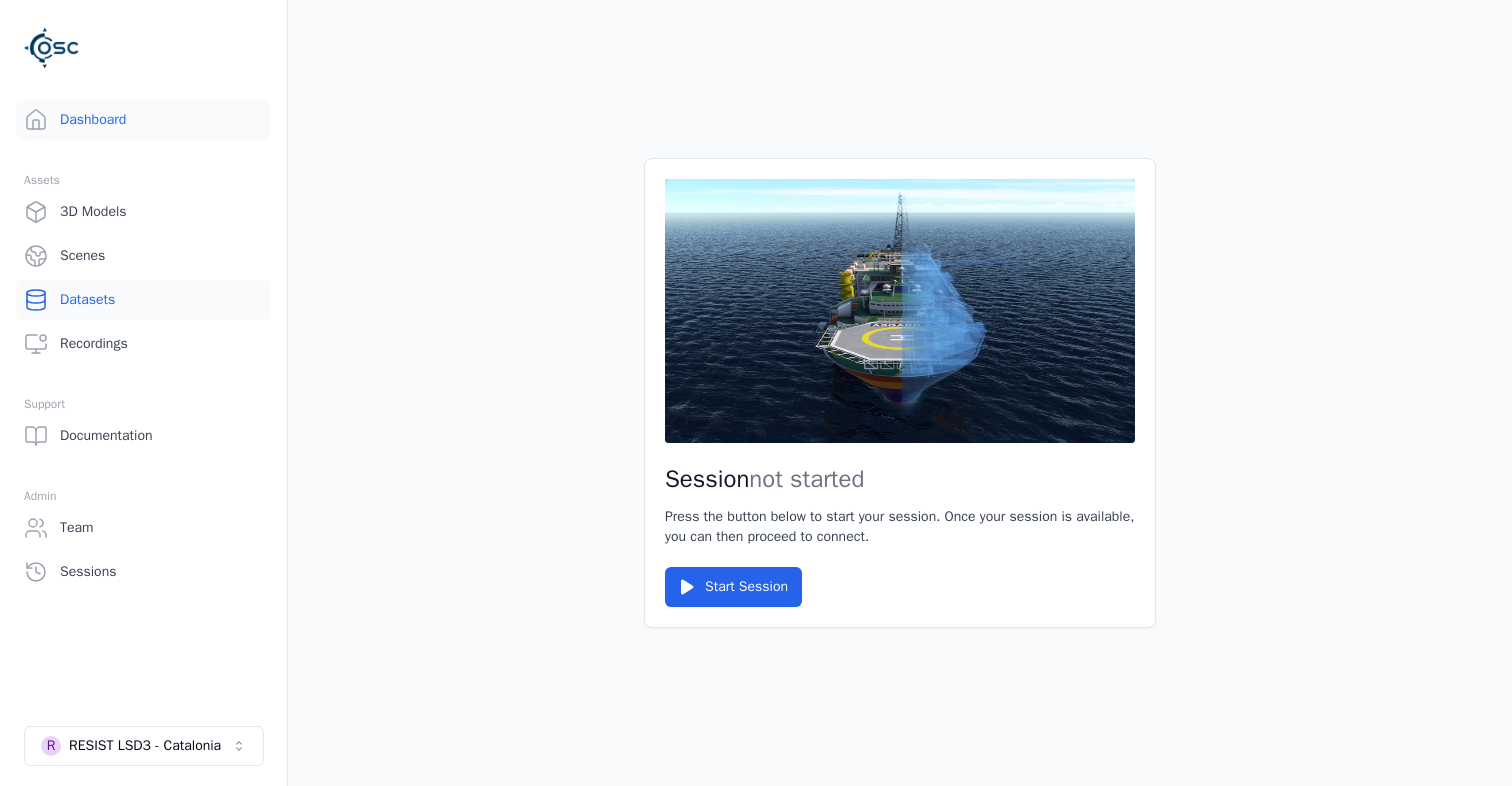 click on "Datasets" at bounding box center [143, 300] 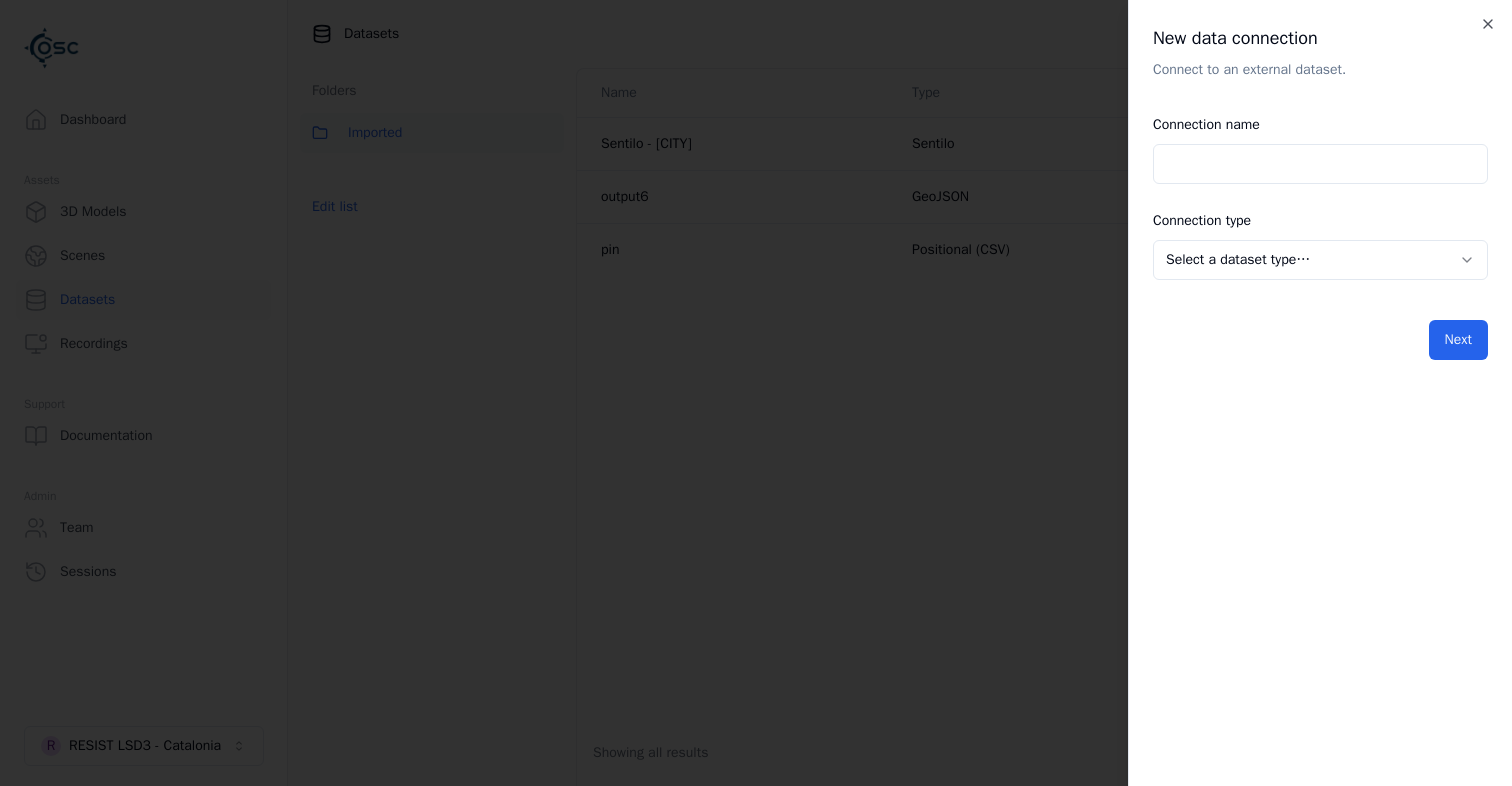 scroll, scrollTop: 0, scrollLeft: 0, axis: both 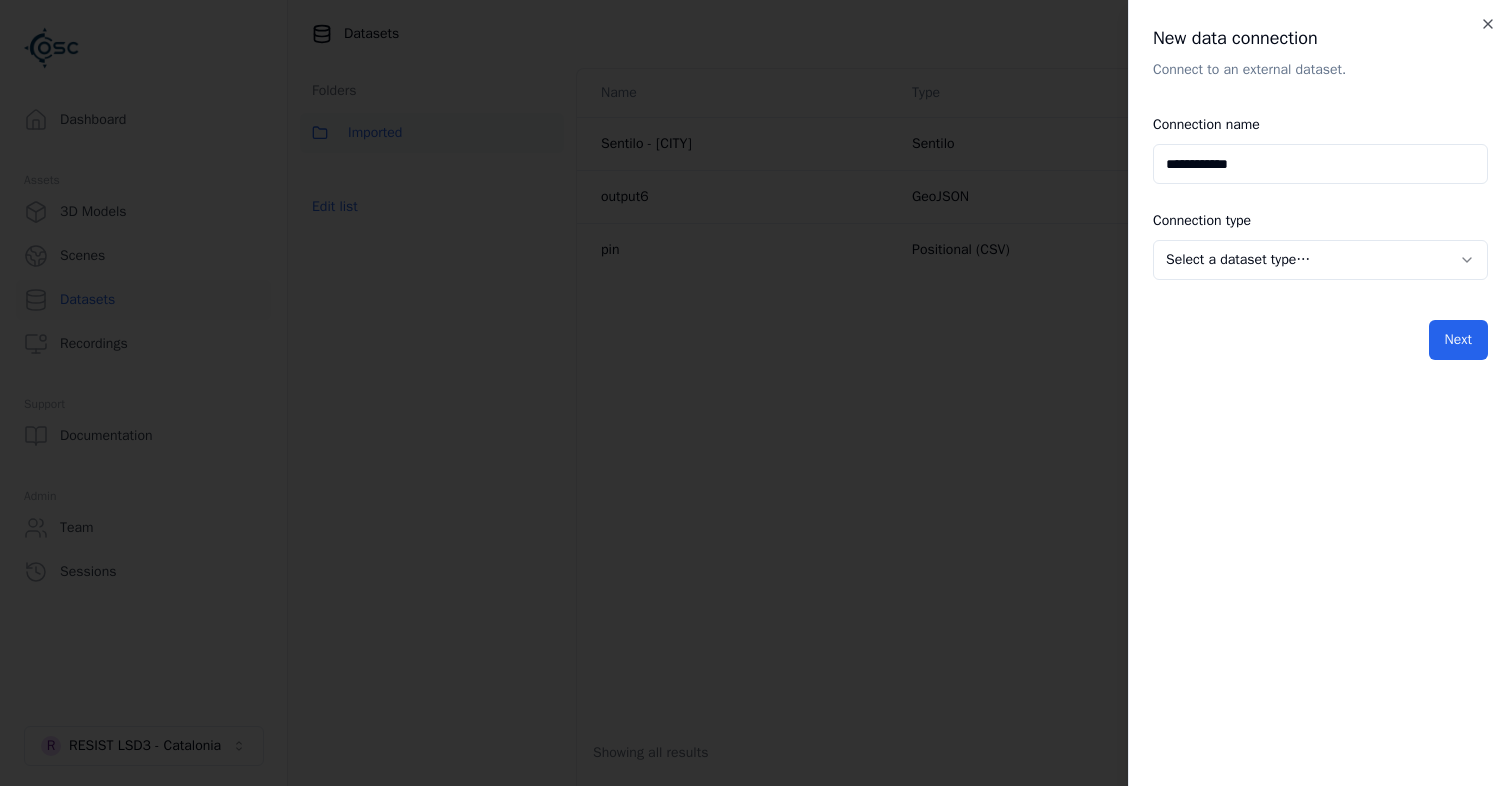 type on "**********" 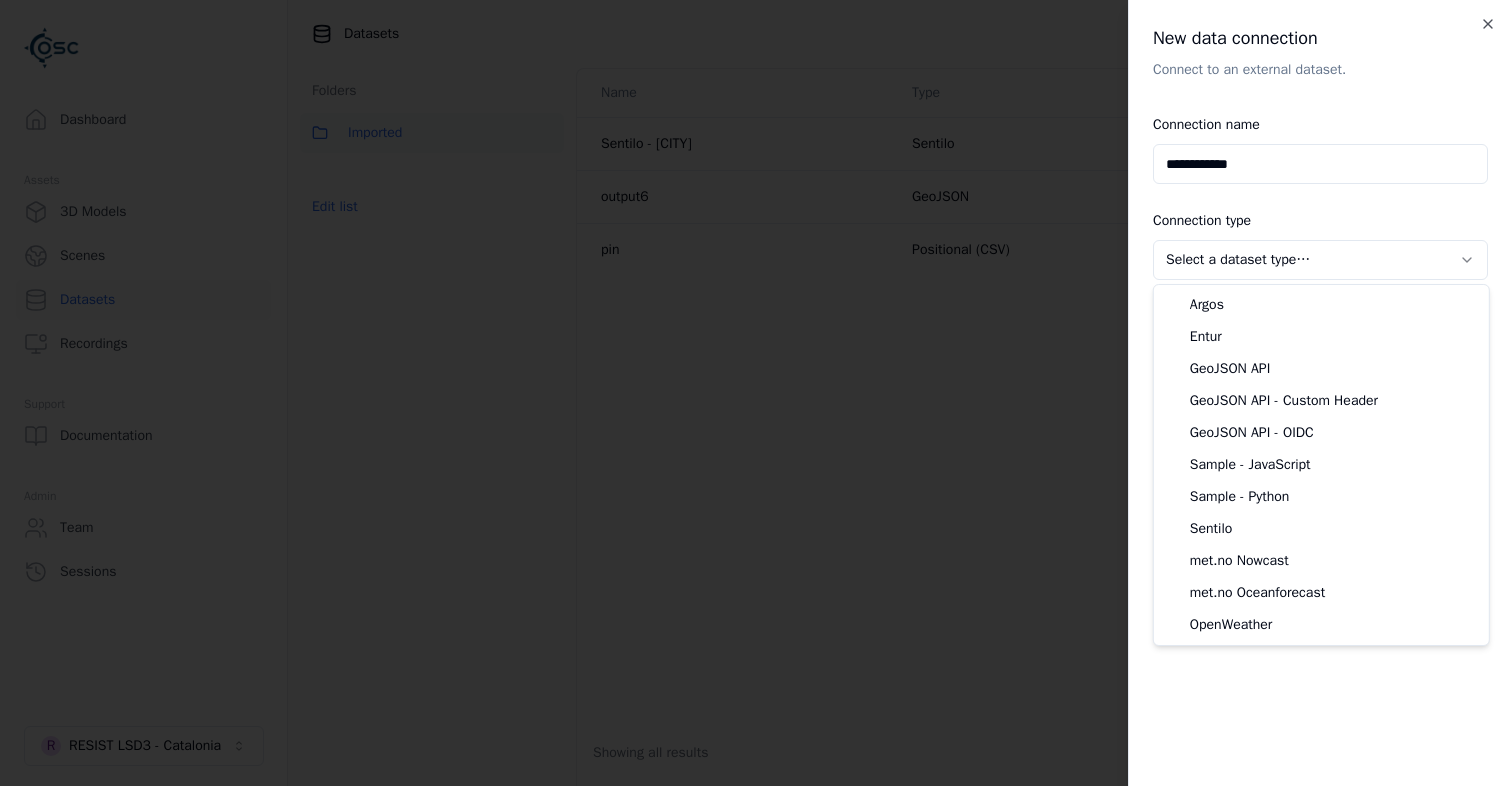 select on "**********" 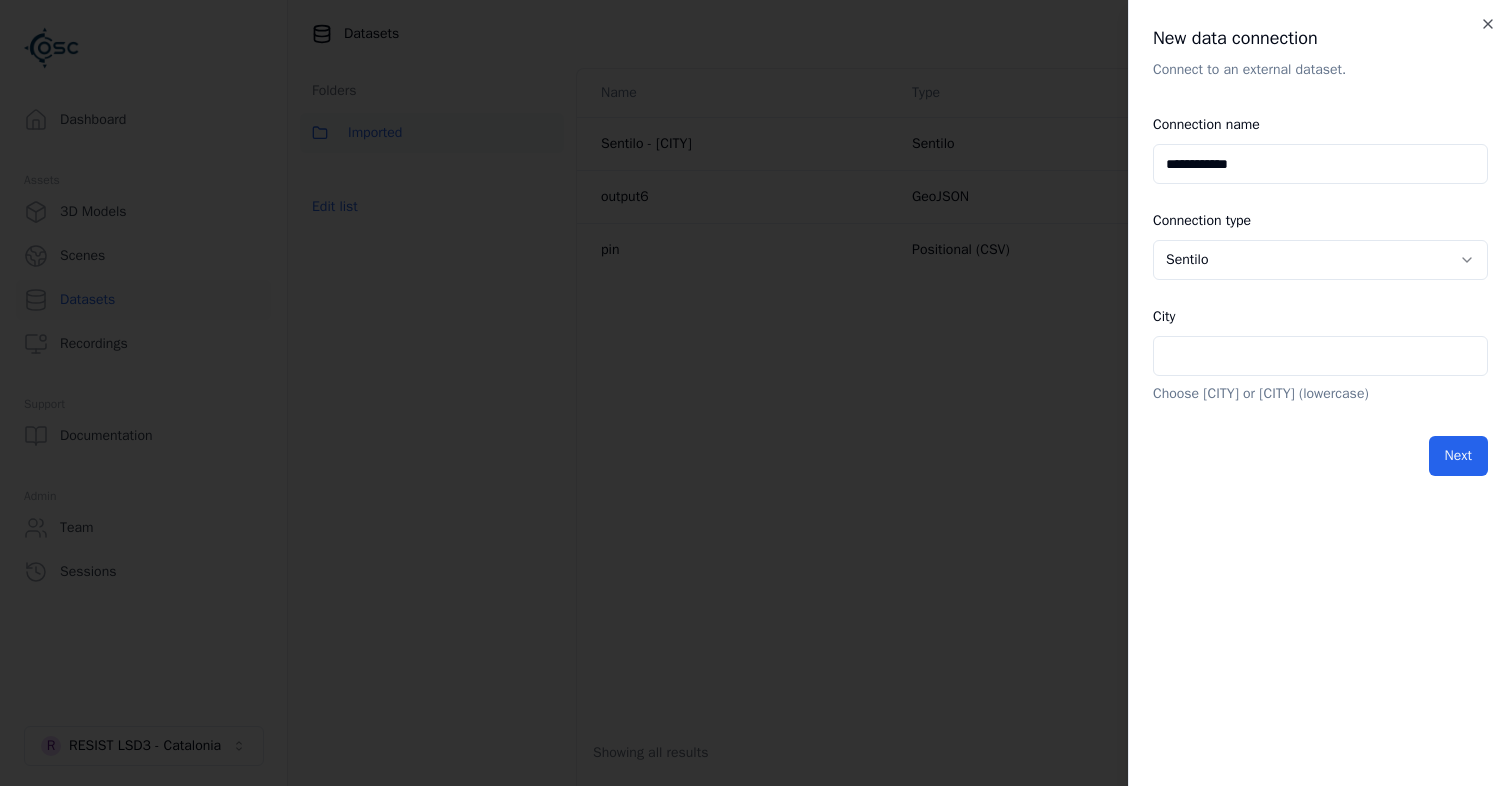 click on "City" at bounding box center [1320, 356] 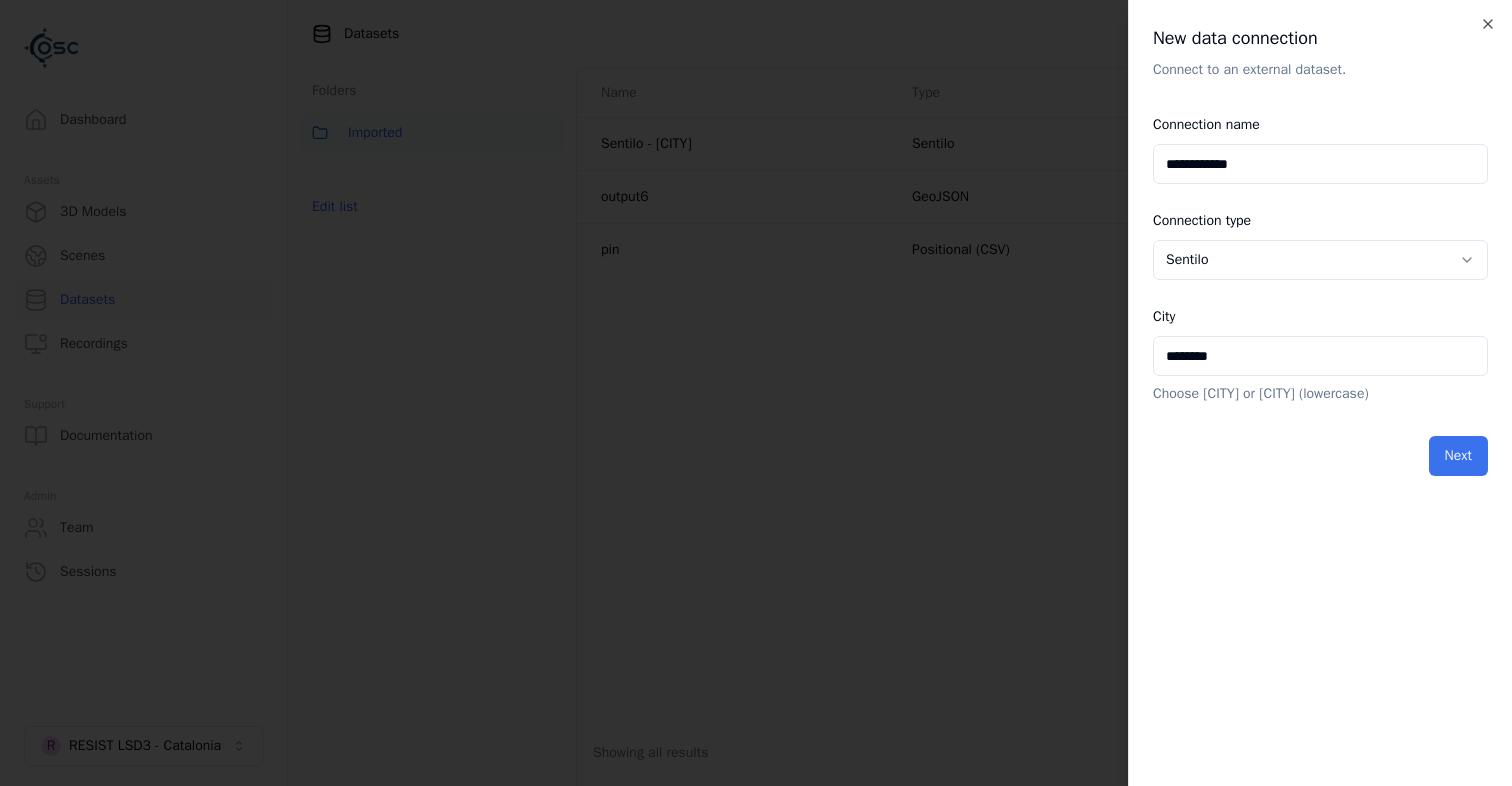 type on "********" 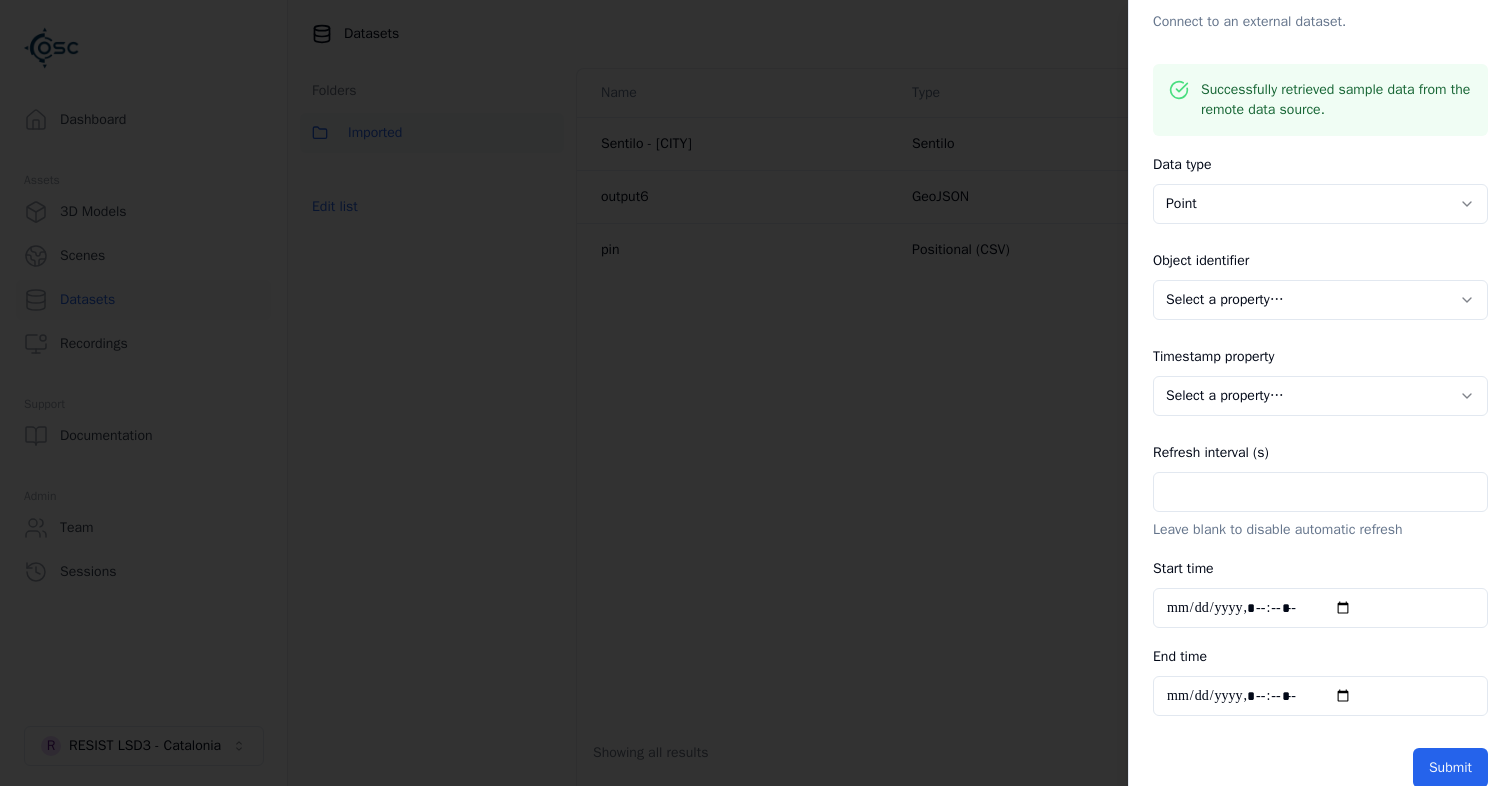 scroll, scrollTop: 74, scrollLeft: 0, axis: vertical 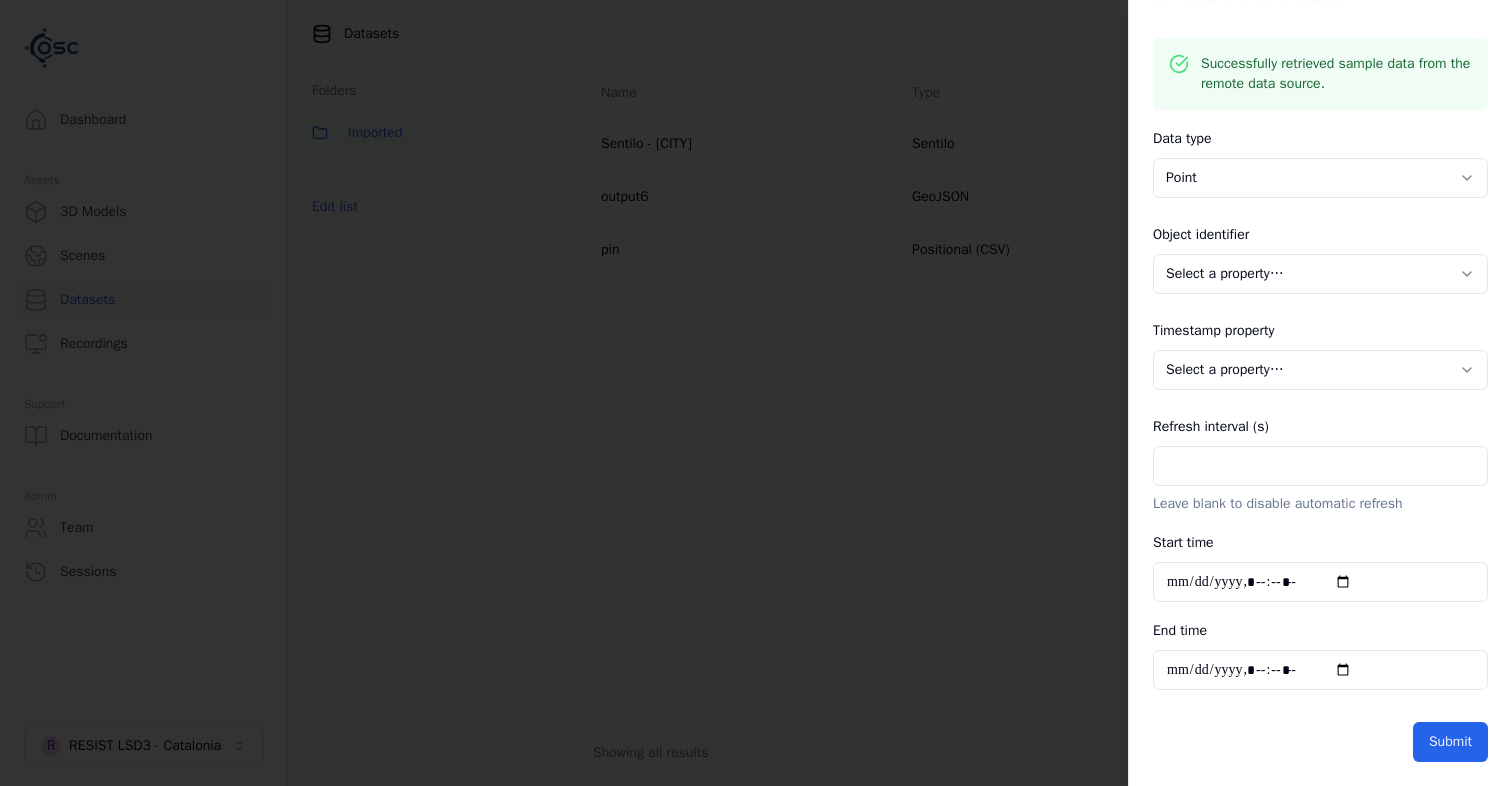 click on "**********" at bounding box center (756, 393) 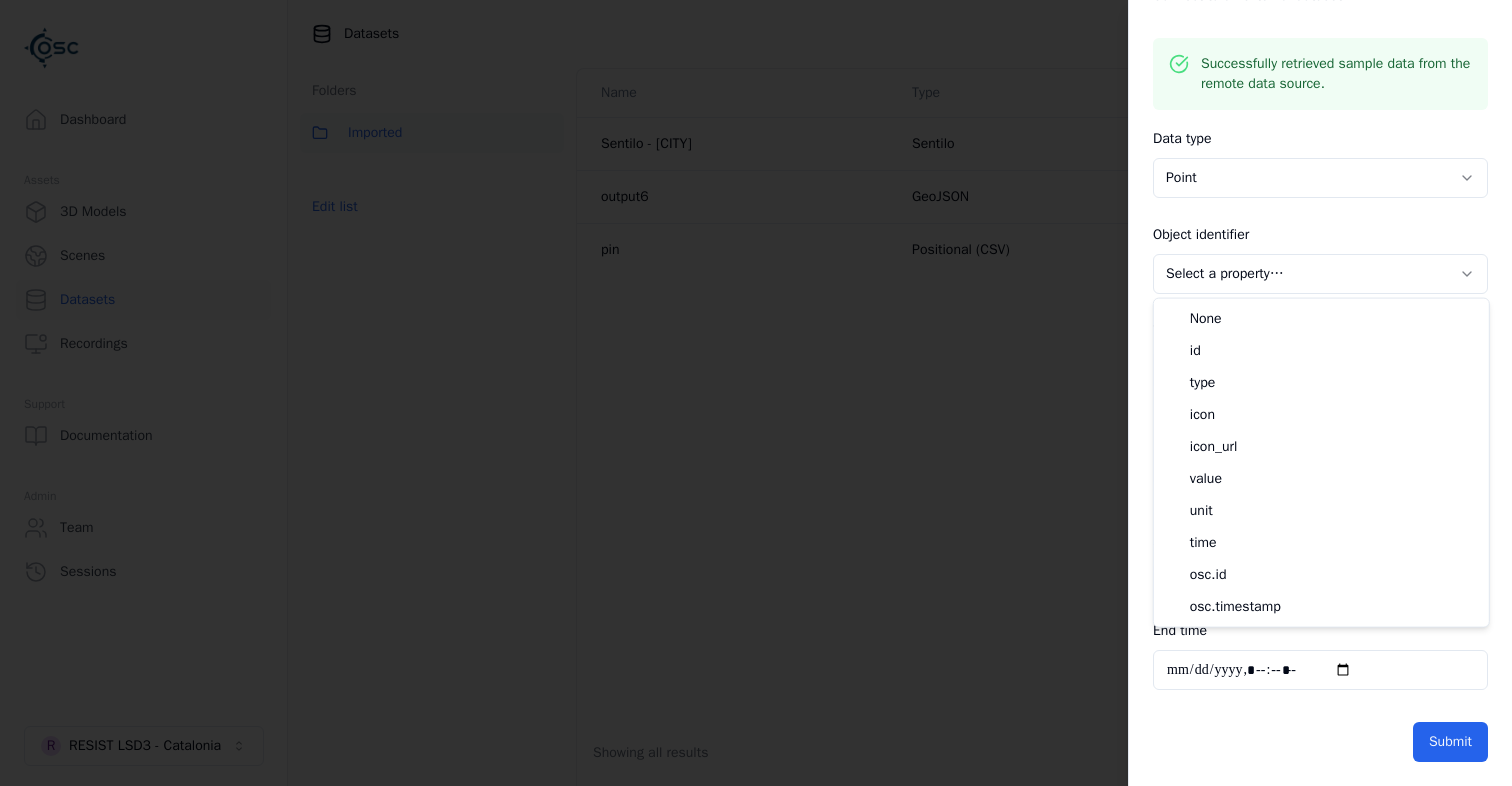 select on "******" 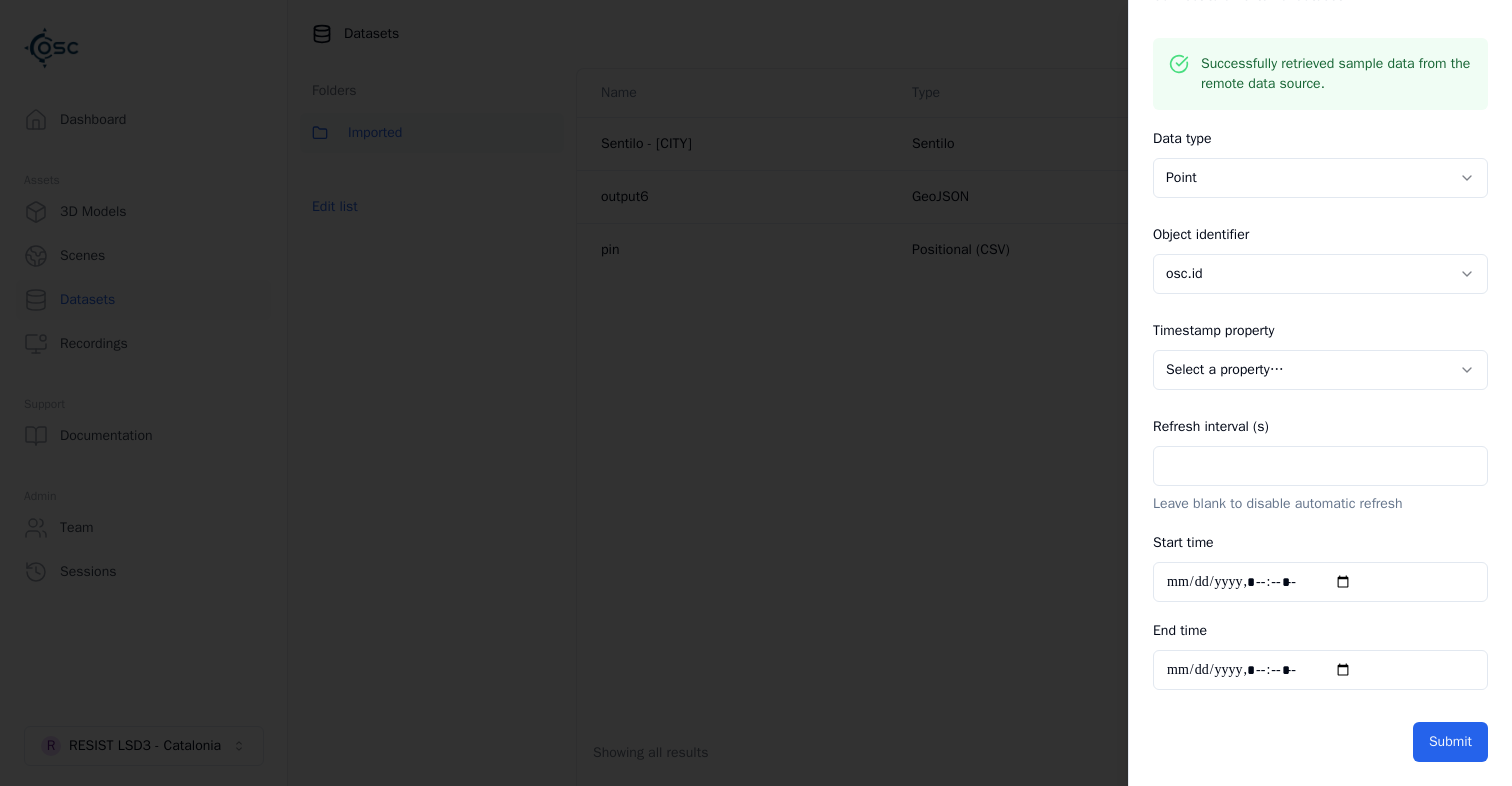 click on "**********" at bounding box center [756, 393] 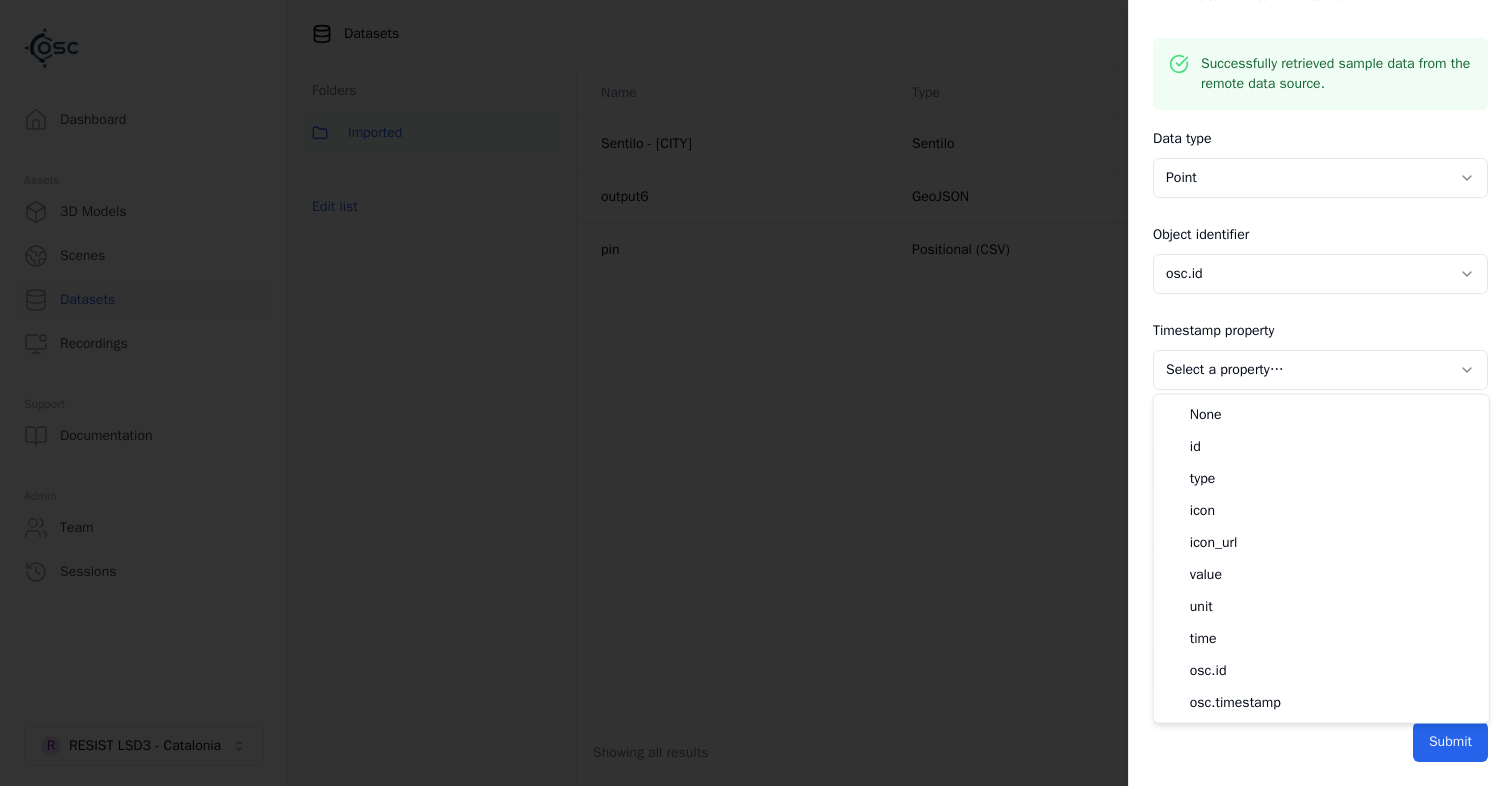 select on "**********" 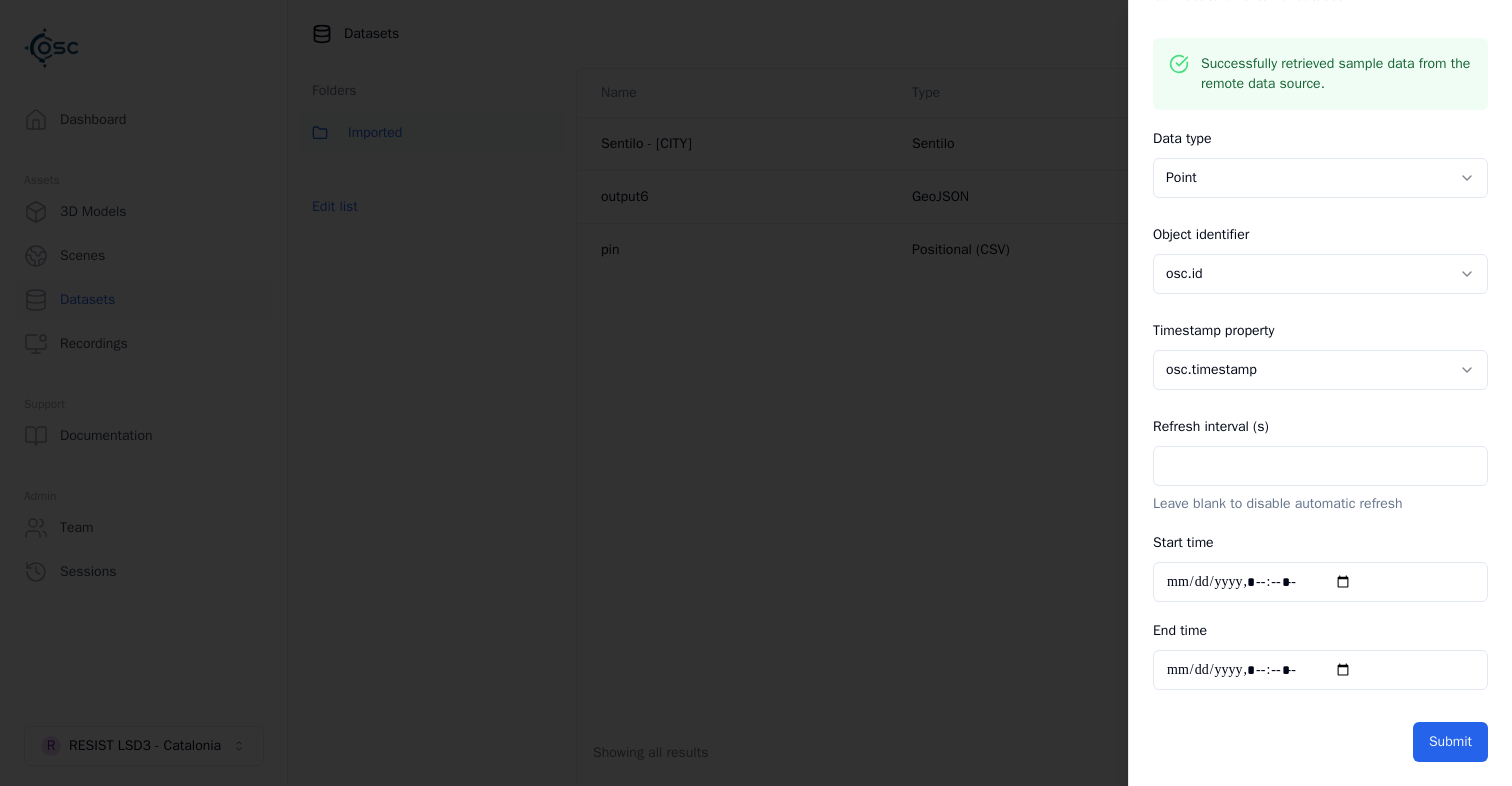click on "Refresh interval (s)" at bounding box center [1320, 466] 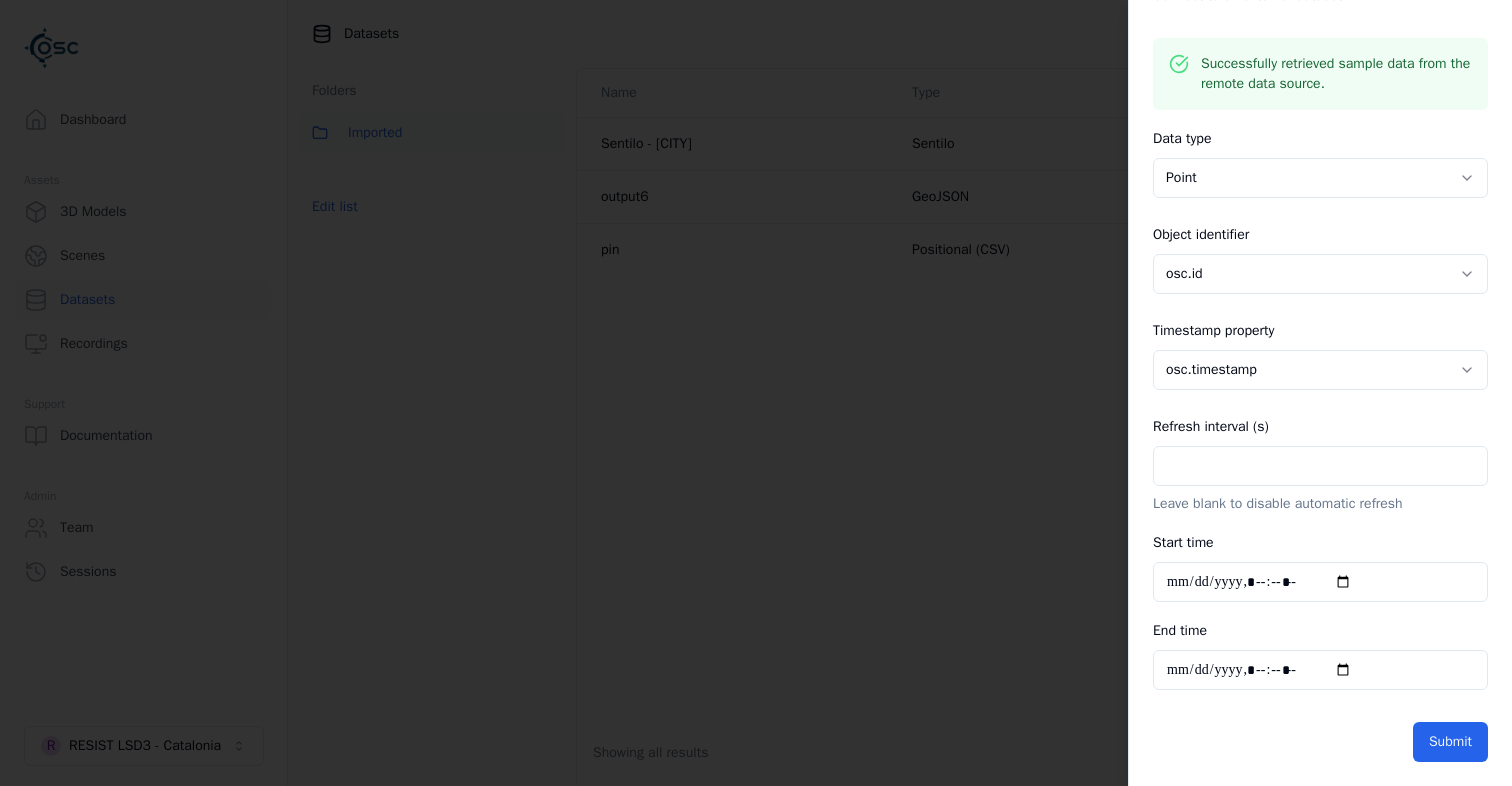 type on "***" 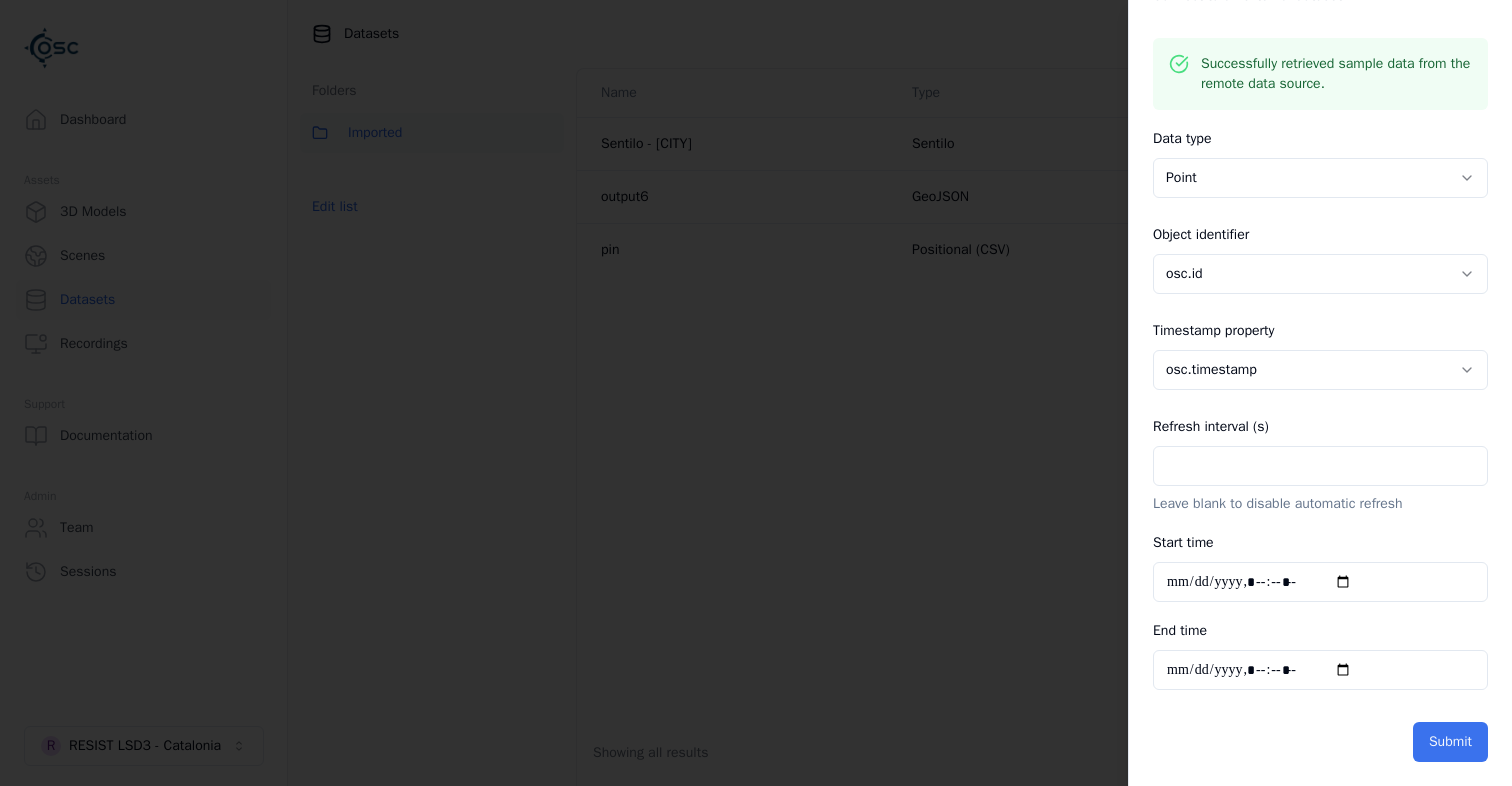 click on "Submit" at bounding box center (1450, 742) 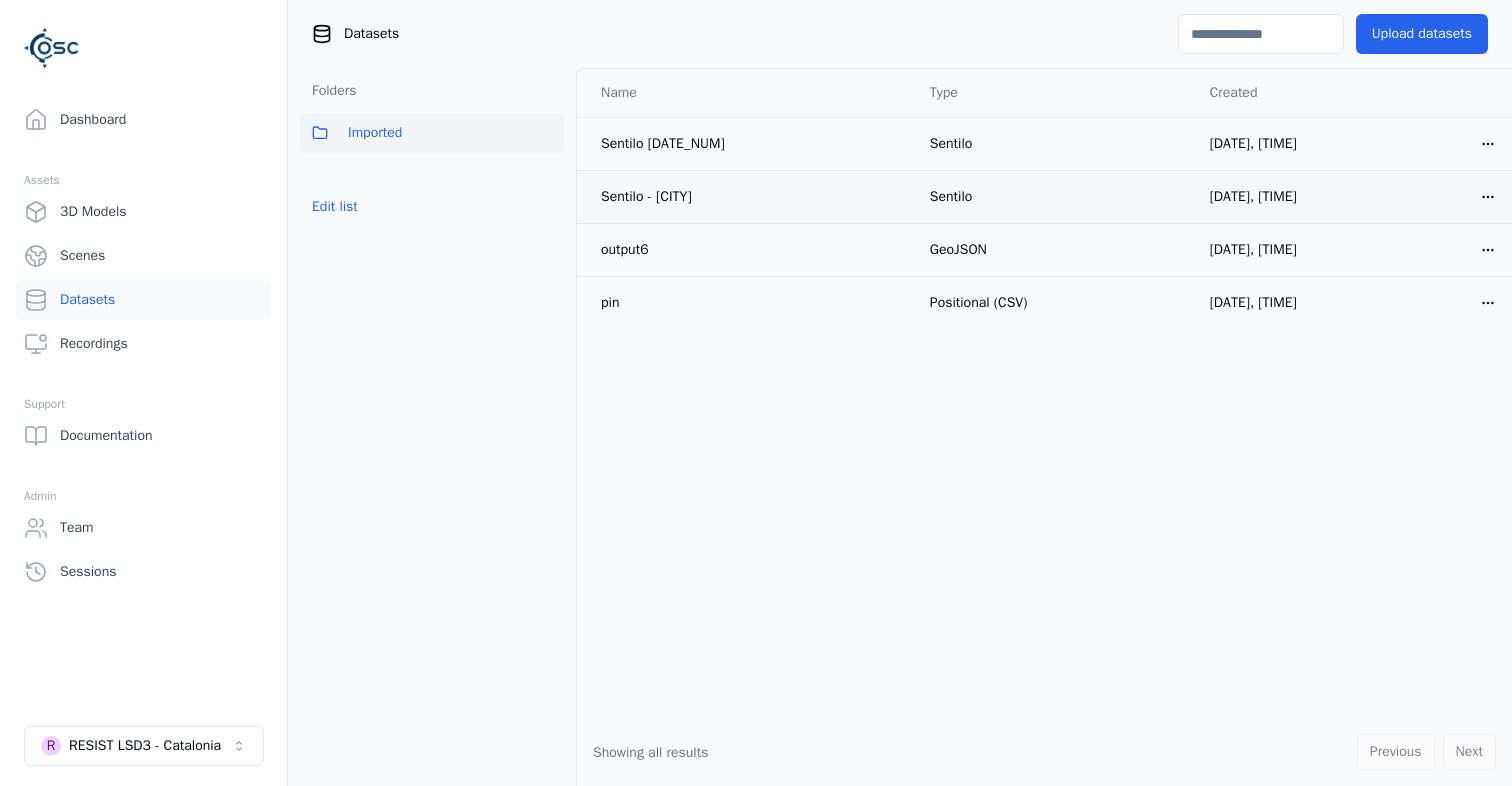 drag, startPoint x: 613, startPoint y: 196, endPoint x: 728, endPoint y: 200, distance: 115.06954 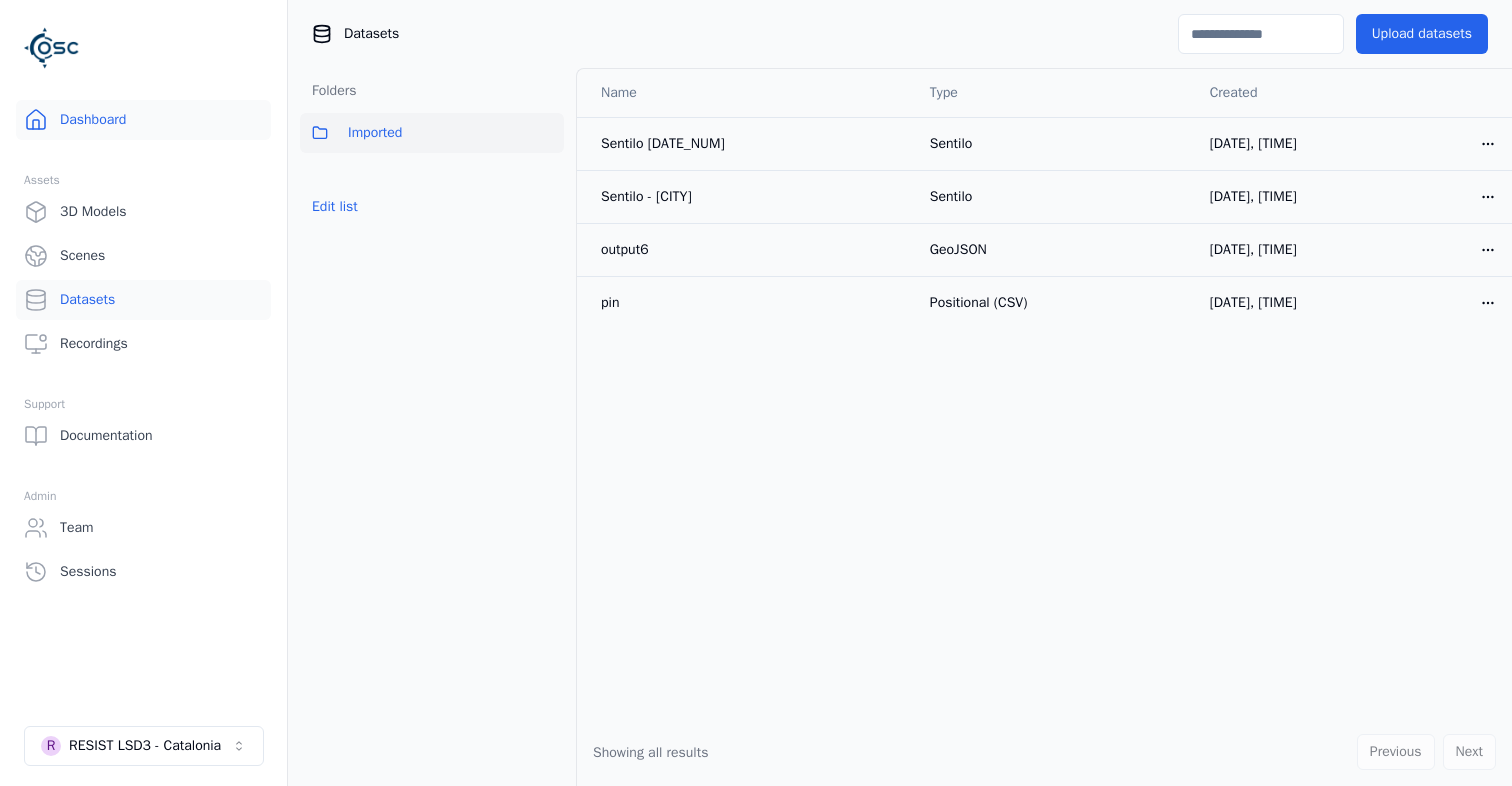 click on "Dashboard" at bounding box center (143, 120) 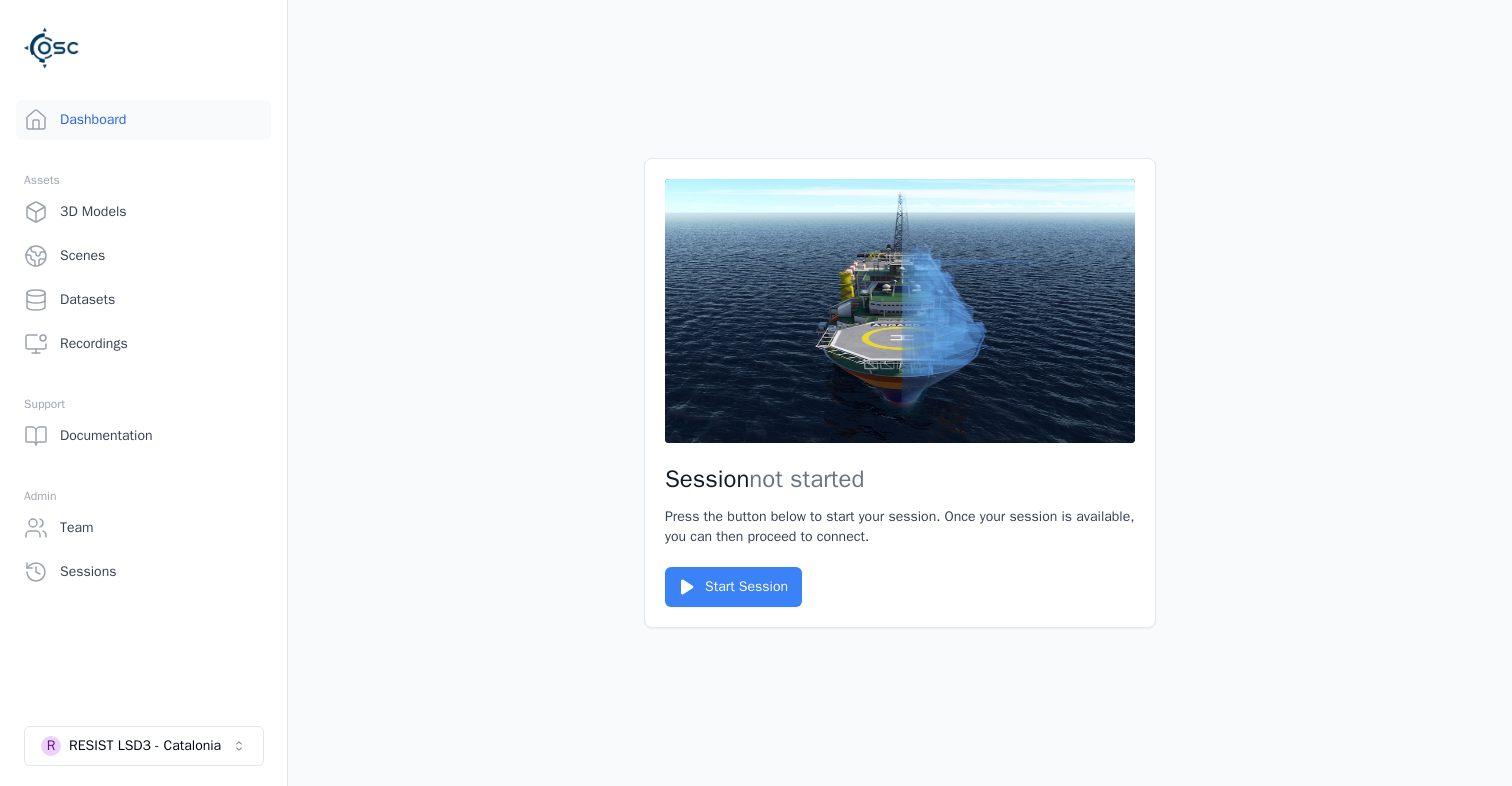 click on "Start Session" at bounding box center [733, 587] 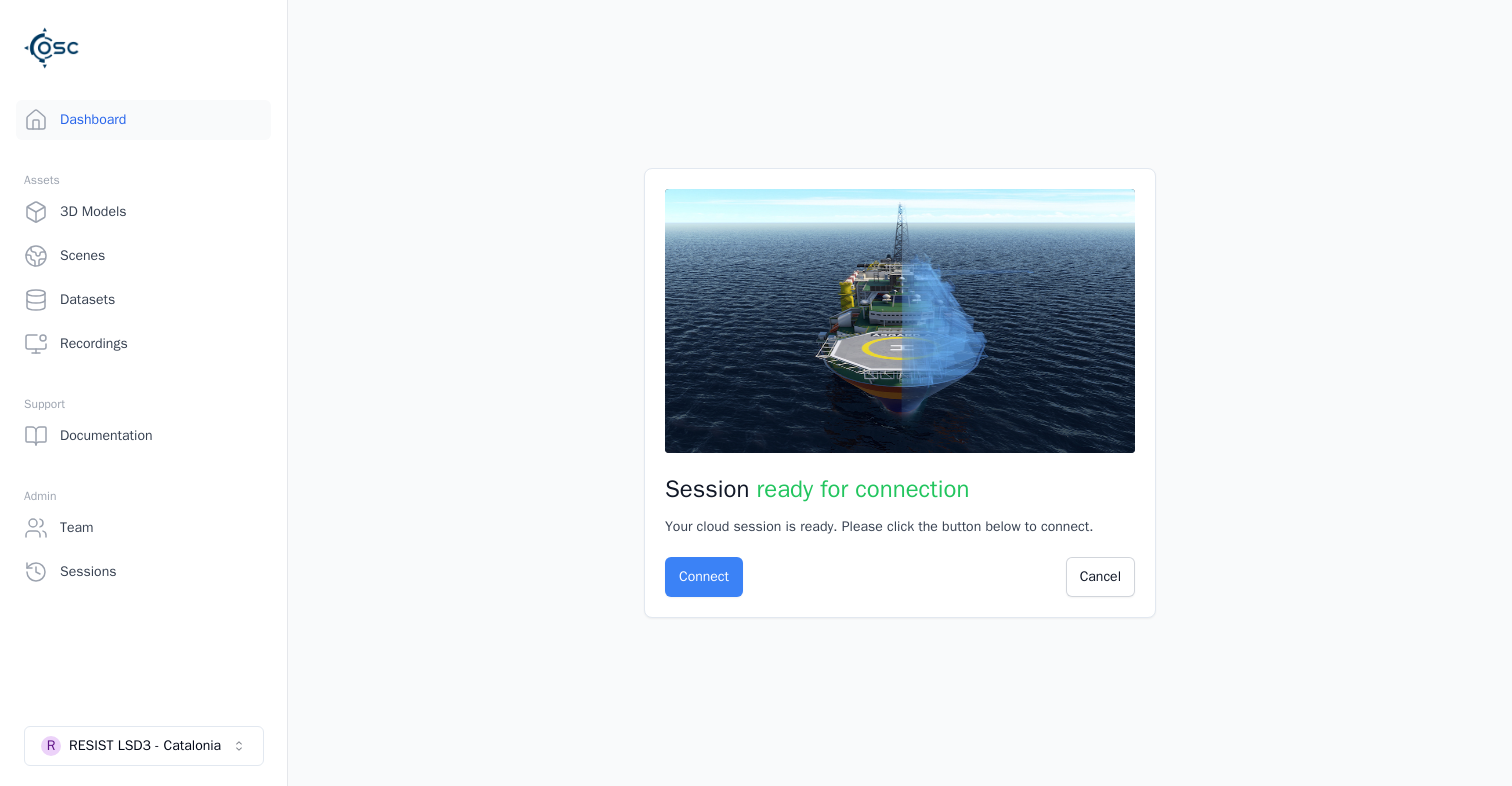 click on "Connect" at bounding box center (704, 577) 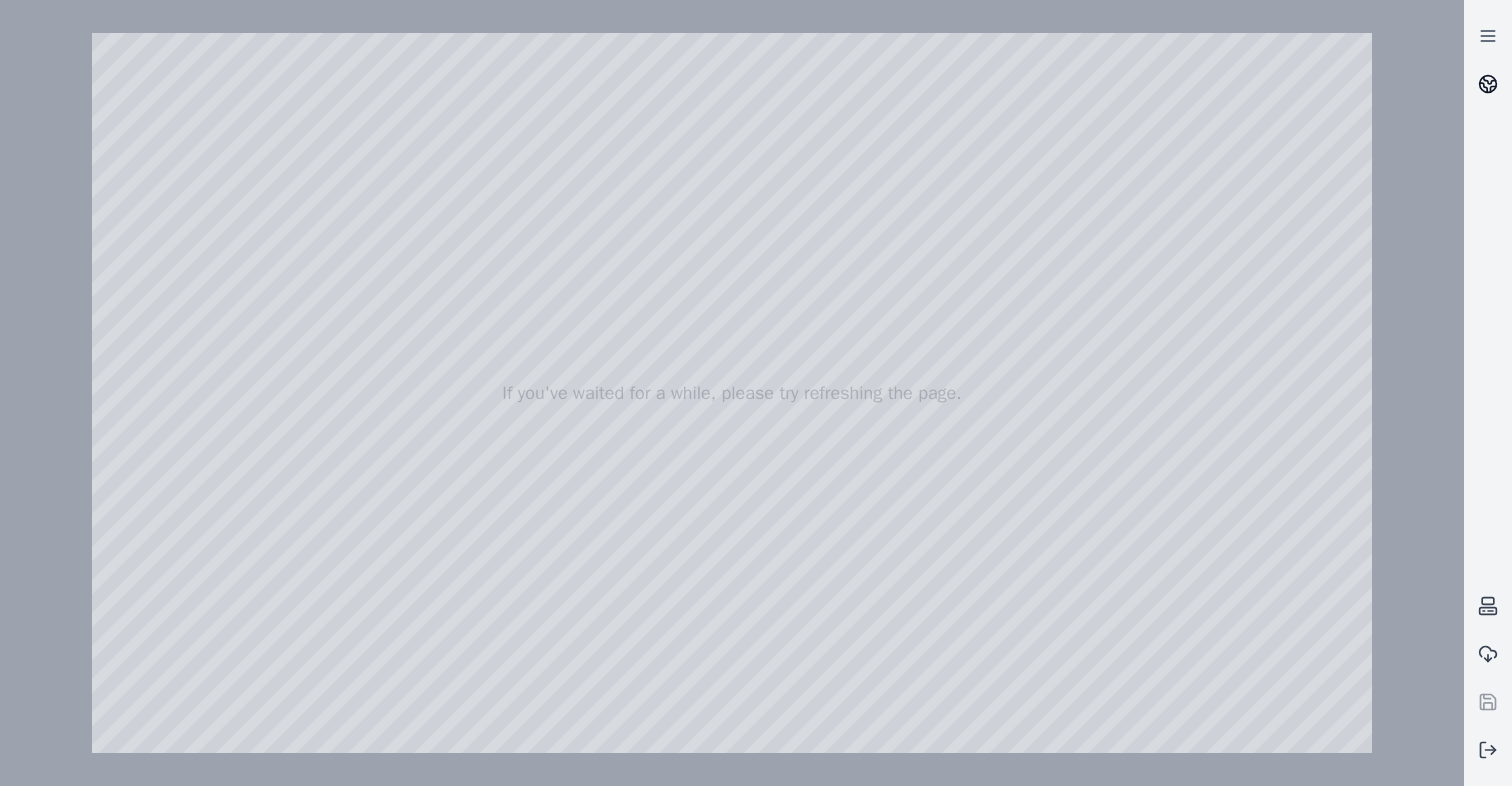 click at bounding box center [1488, 84] 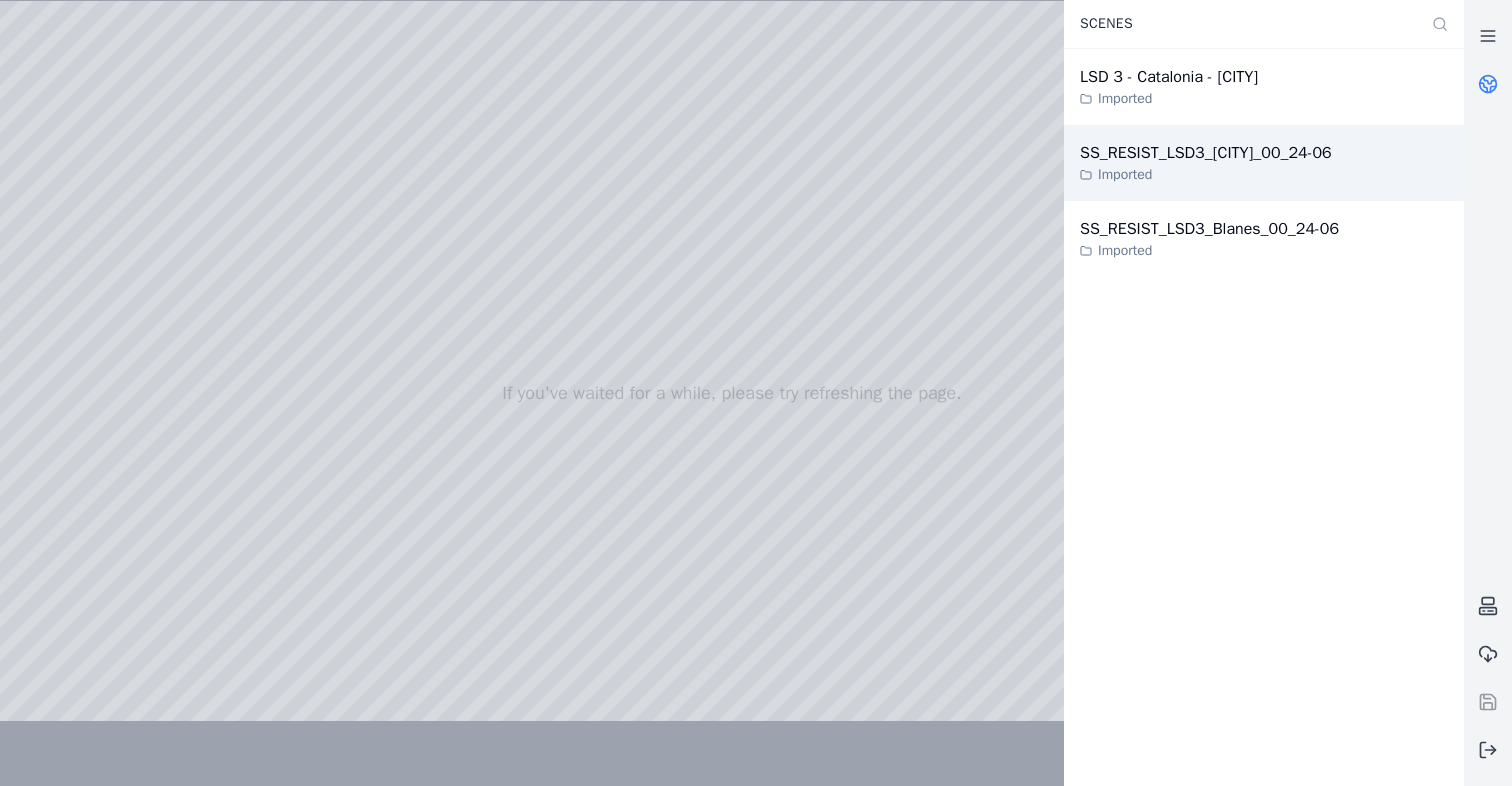 click on "SS_RESIST_LSD3_[CITY]_00_24-06" at bounding box center (1206, 153) 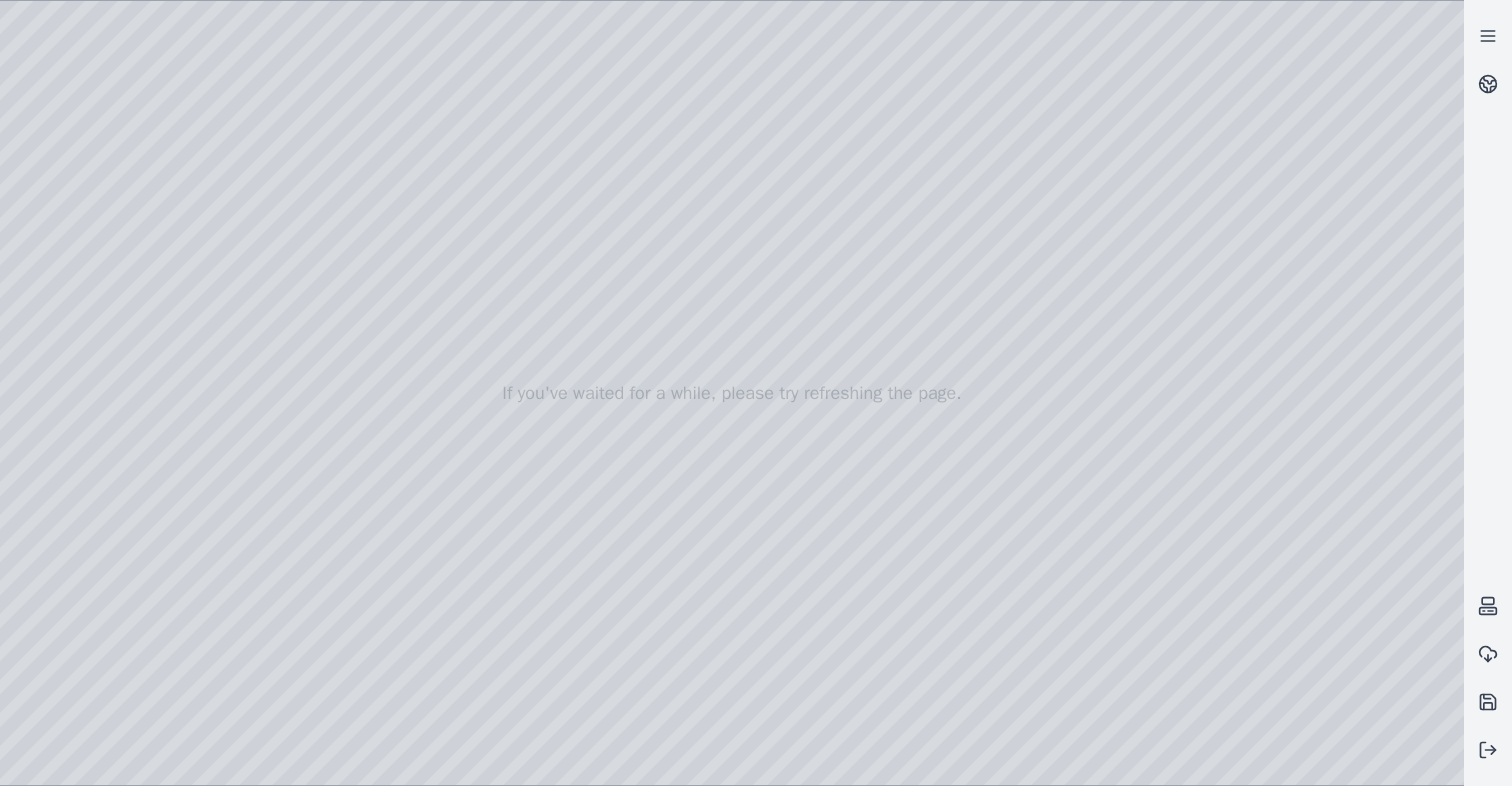 drag, startPoint x: 805, startPoint y: 513, endPoint x: 804, endPoint y: 530, distance: 17.029387 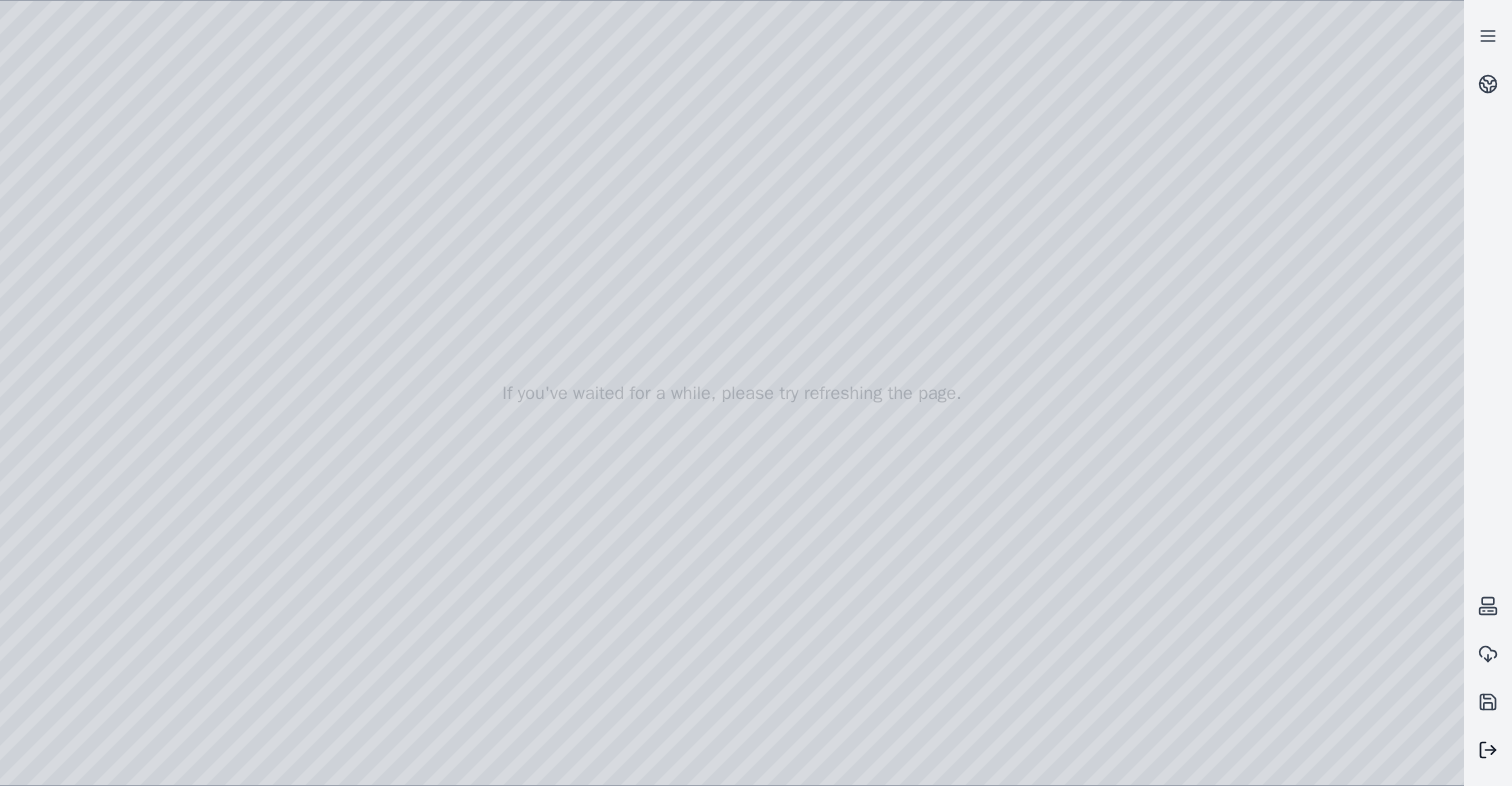 click 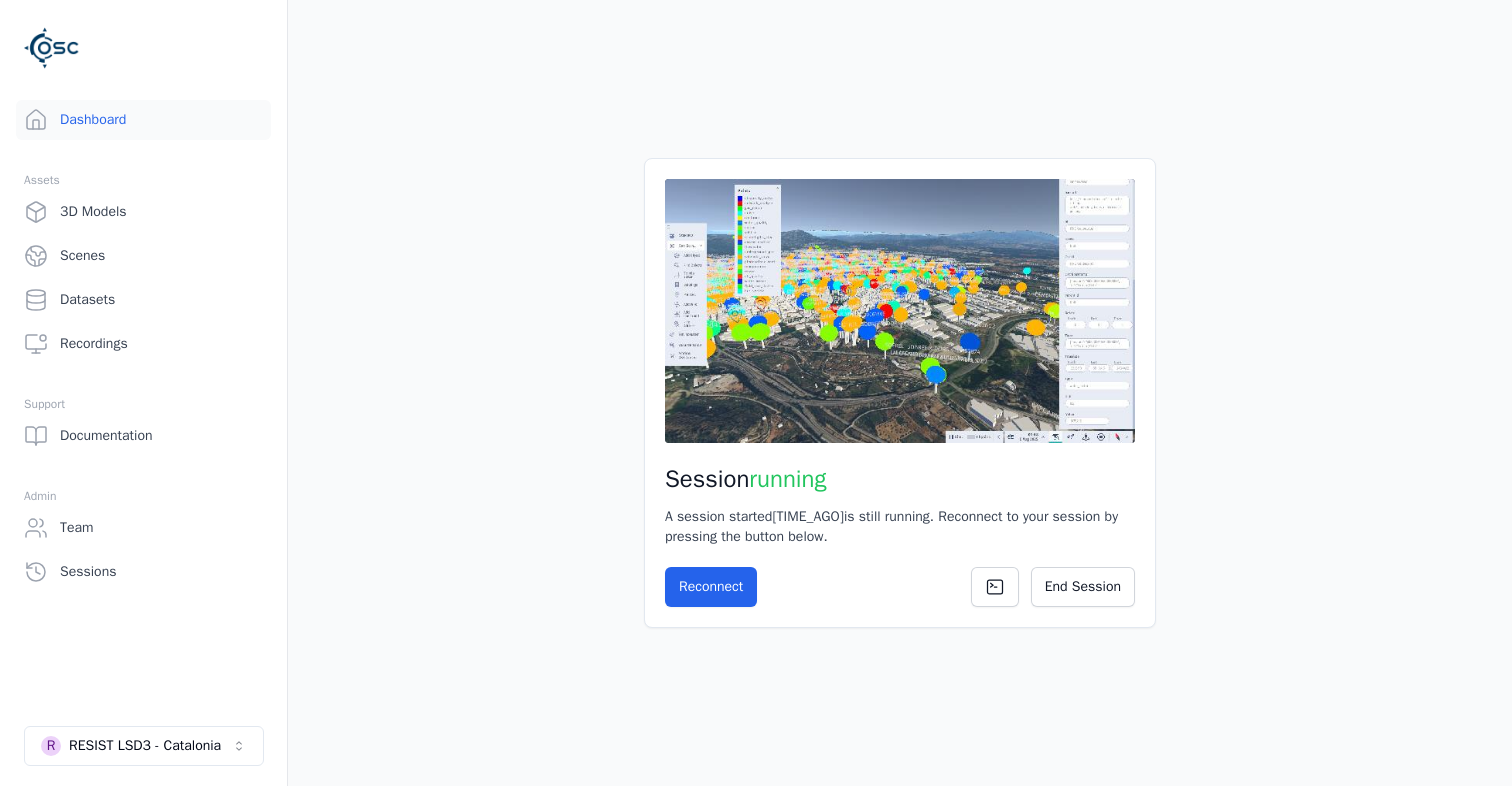 click on "Session  running A session started  [TIME_AGO]  is still running. Reconnect to your session by pressing the button below. Reconnect End Session" at bounding box center [900, 393] 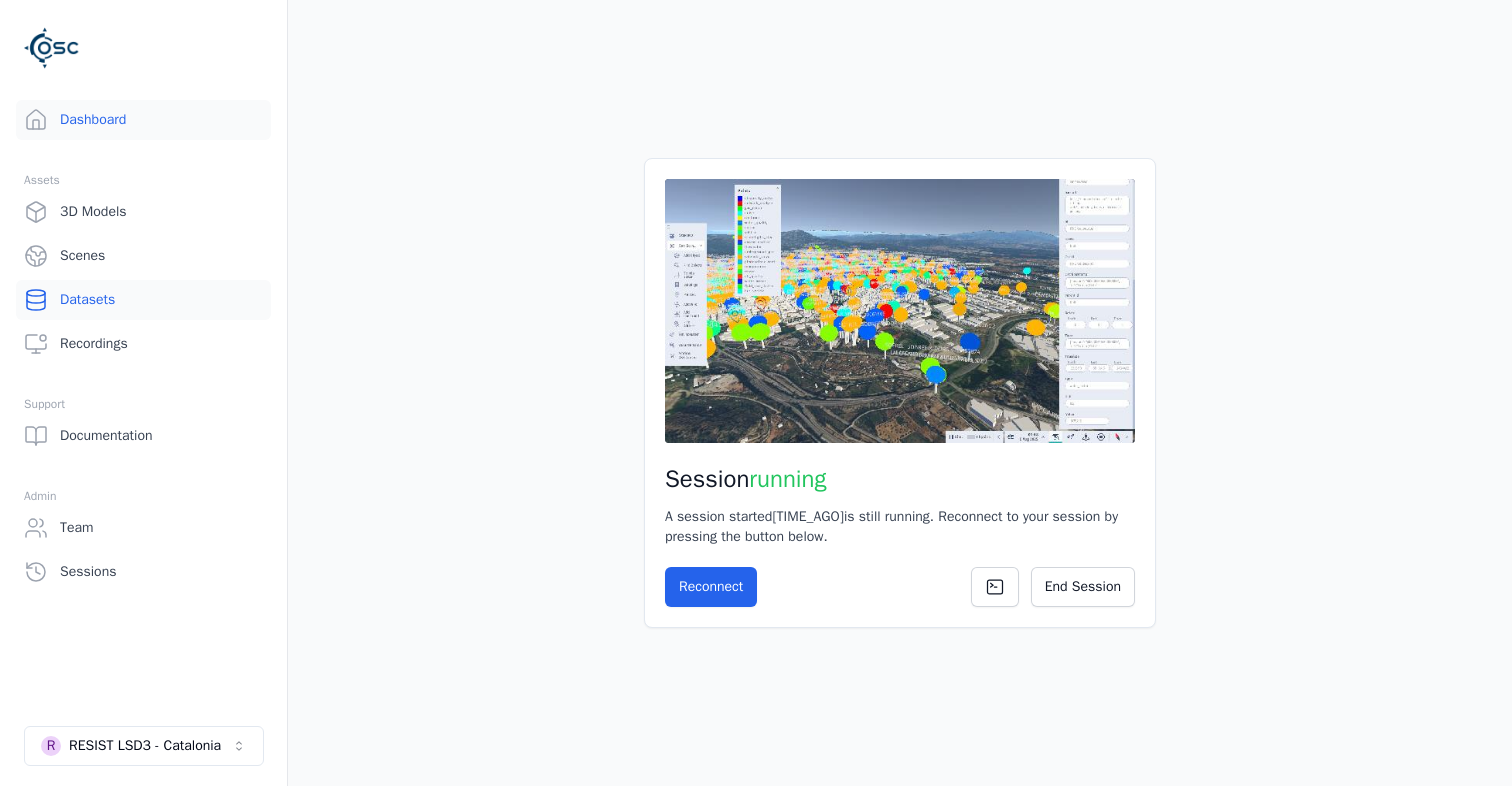 click on "Datasets" at bounding box center [143, 300] 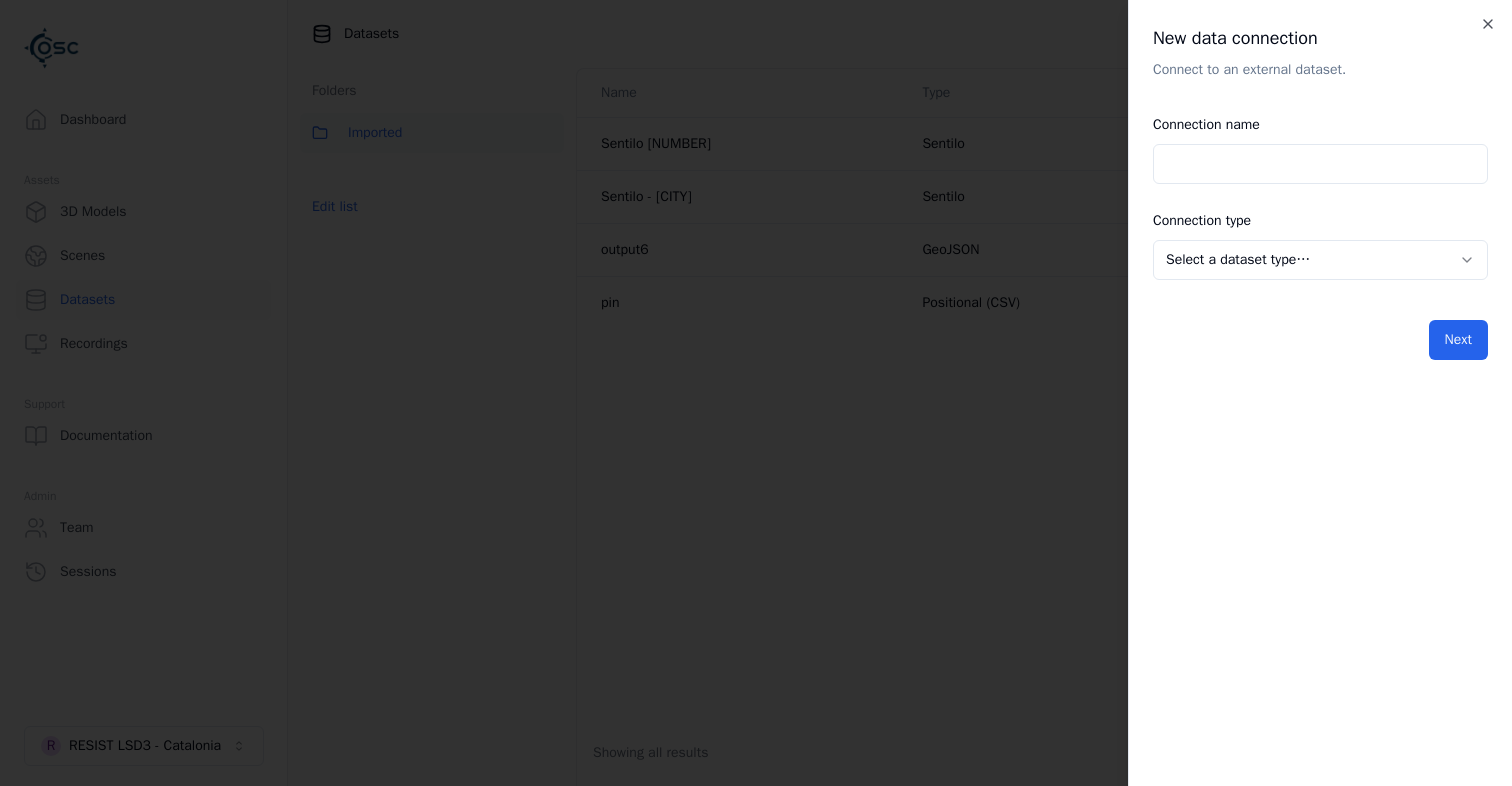 scroll, scrollTop: 0, scrollLeft: 0, axis: both 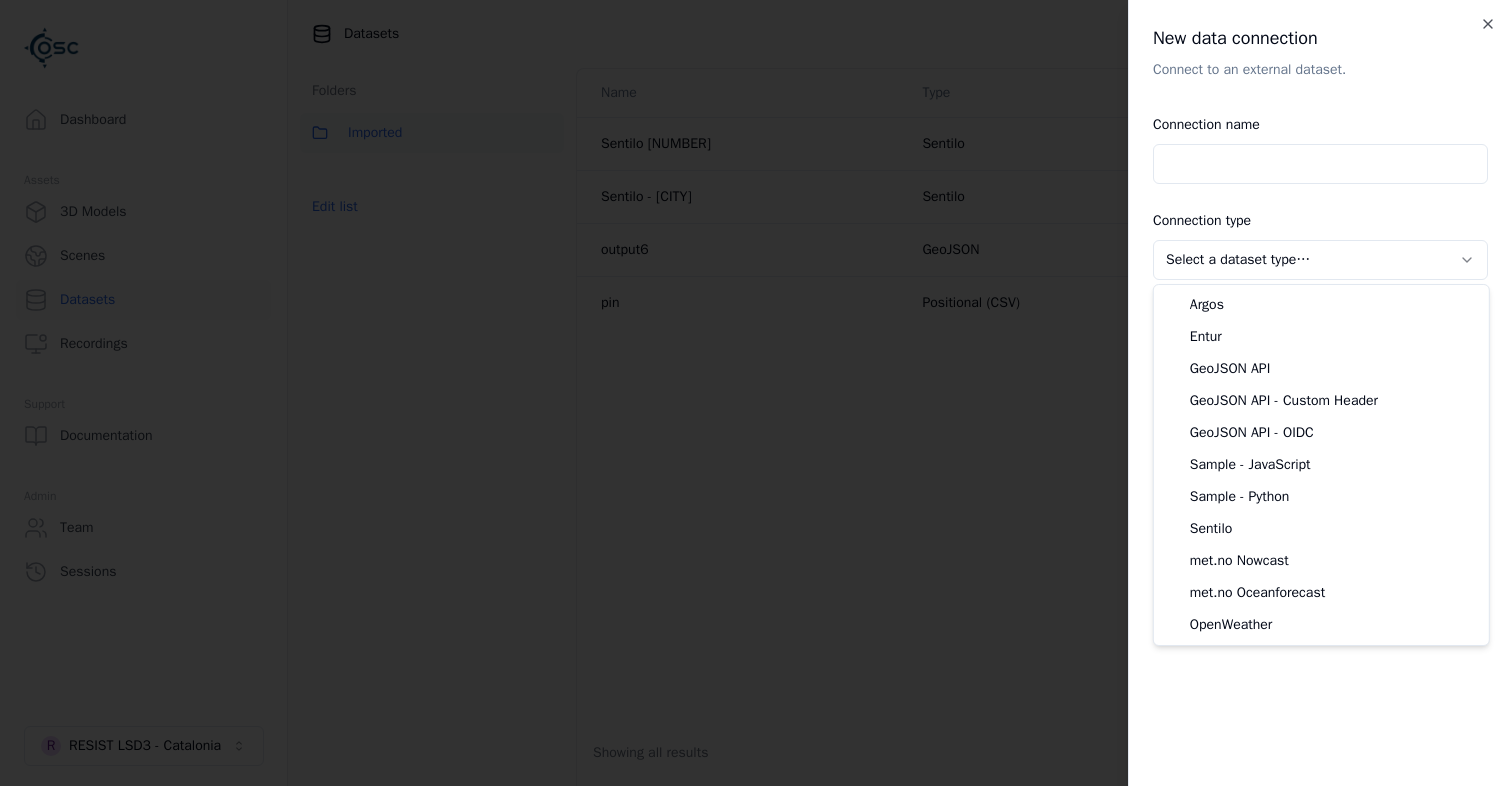 select on "**********" 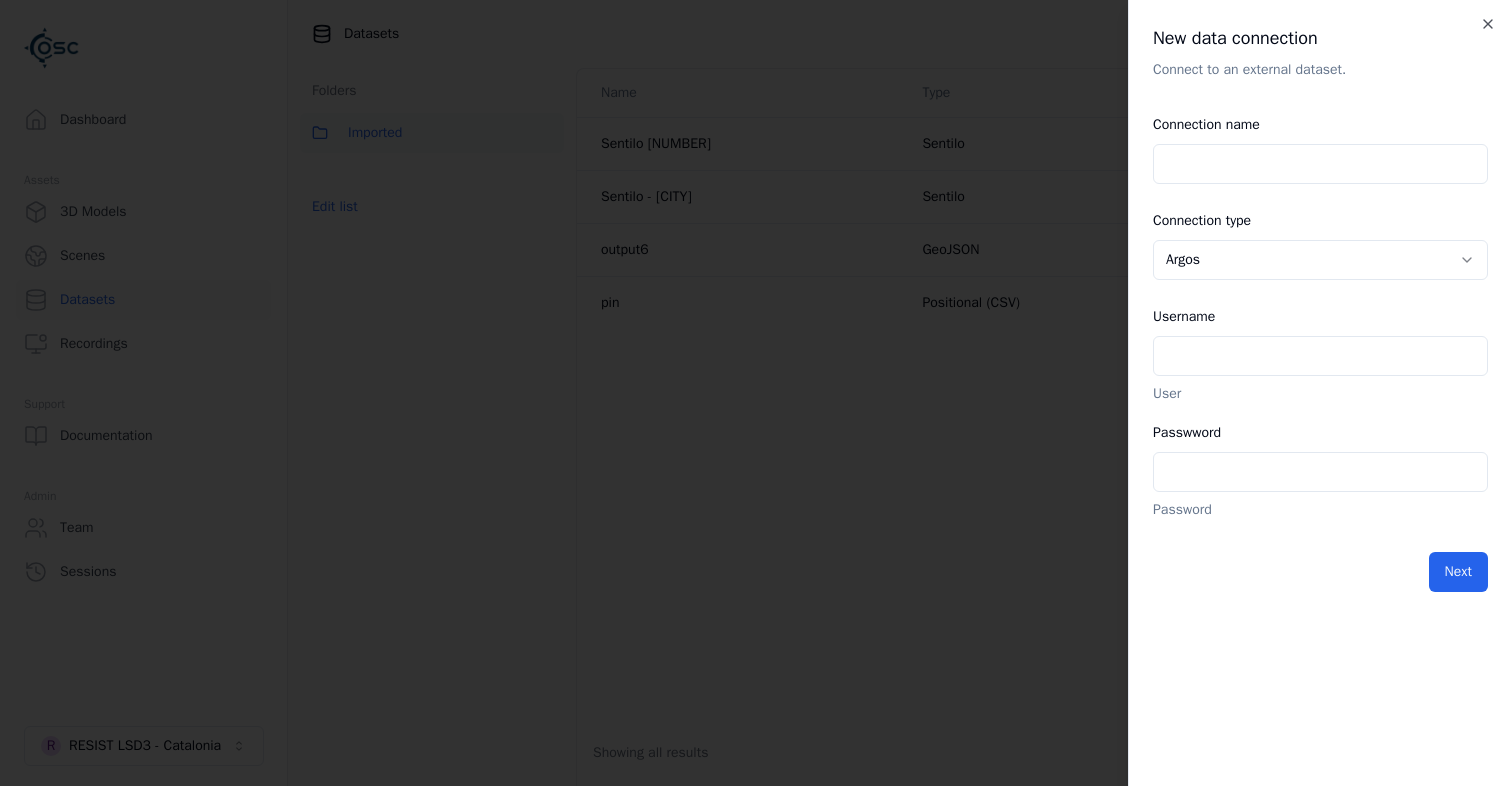 click on "Connection name" at bounding box center (1320, 164) 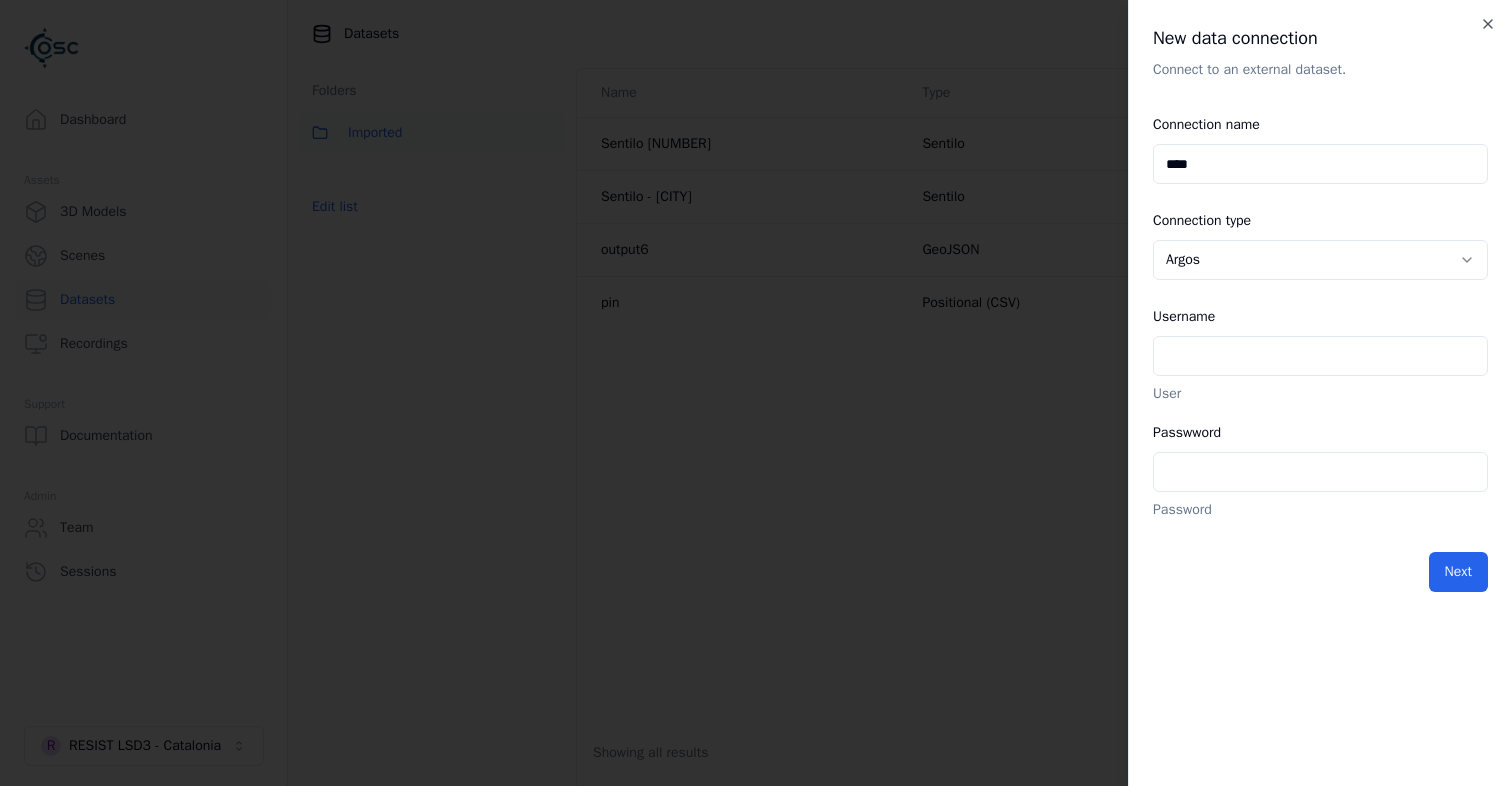 type on "****" 